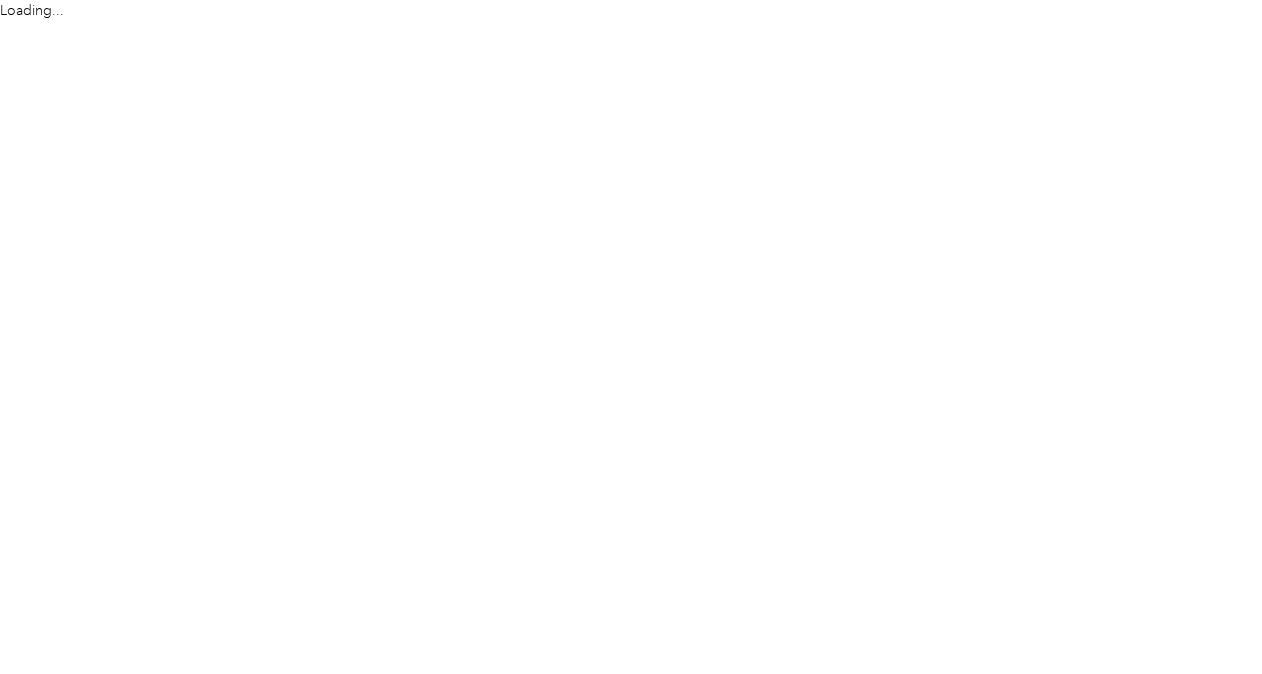 scroll, scrollTop: 0, scrollLeft: 0, axis: both 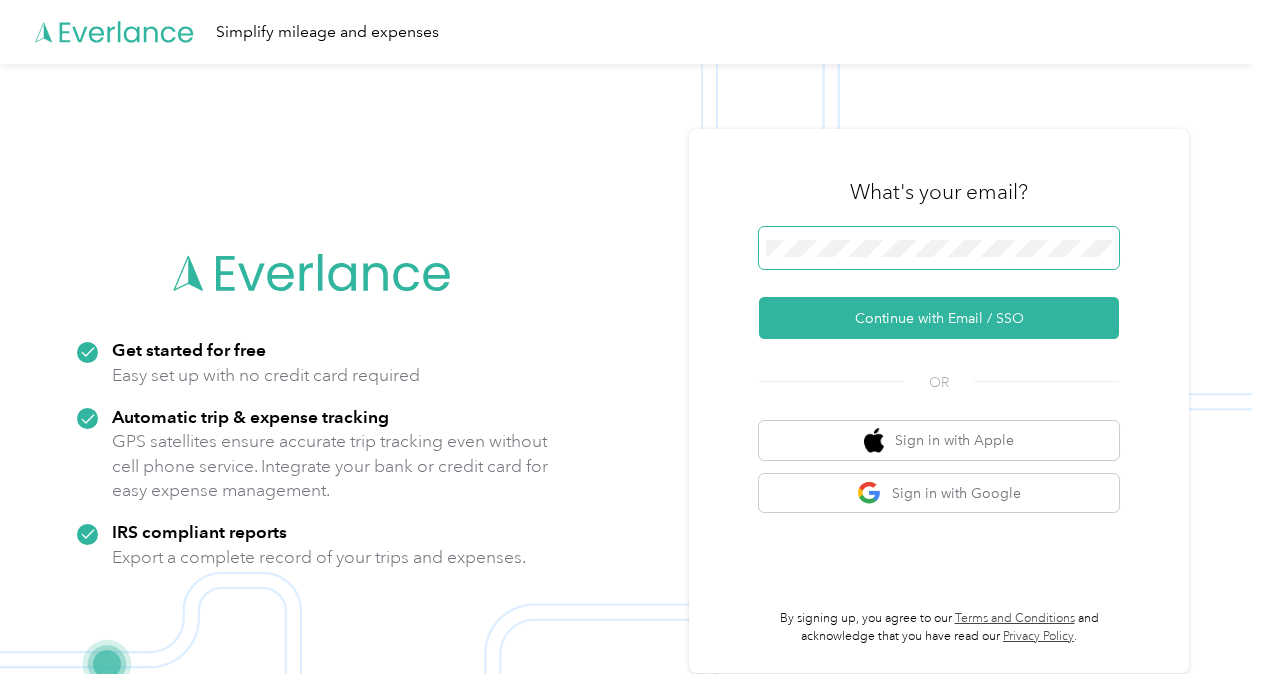 click at bounding box center (939, 248) 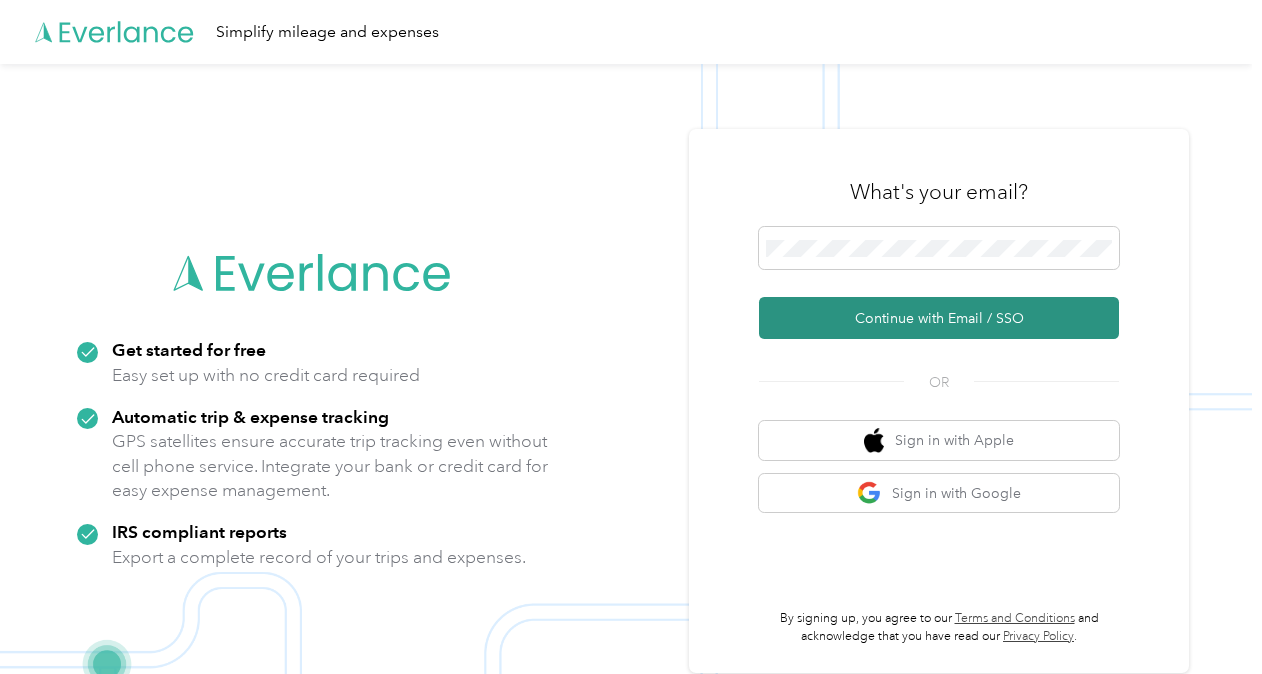 click on "Continue with Email / SSO" at bounding box center (939, 318) 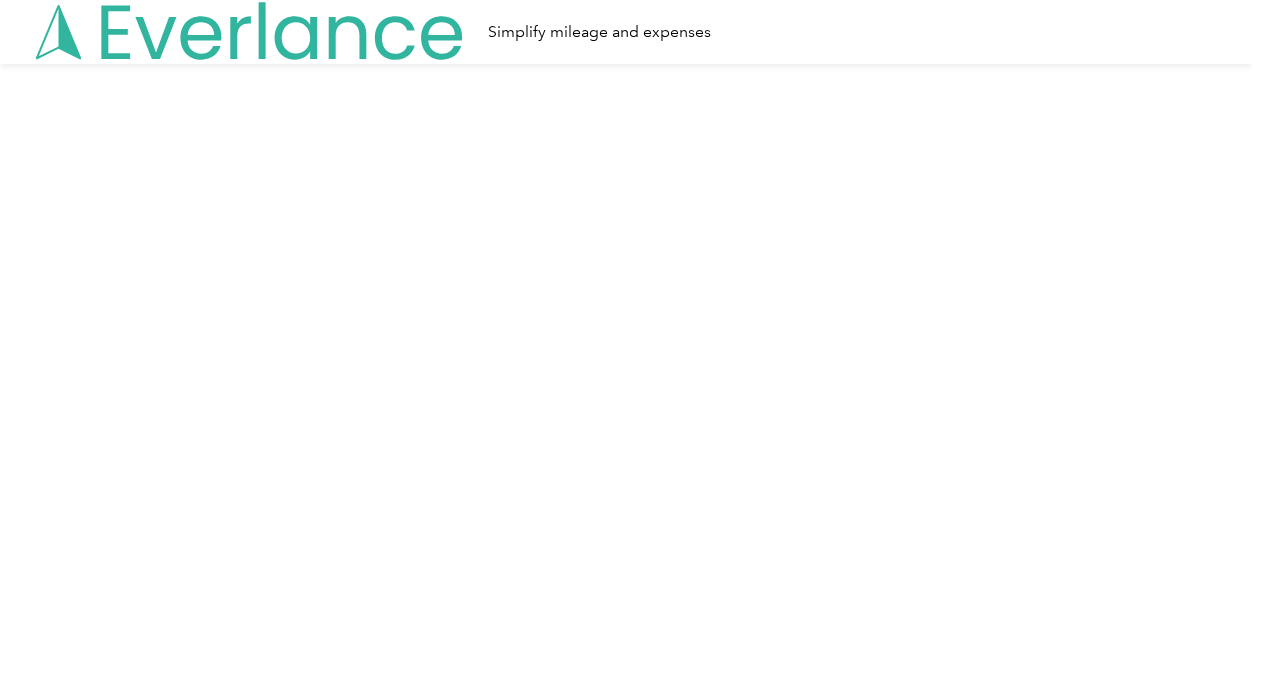 scroll, scrollTop: 0, scrollLeft: 0, axis: both 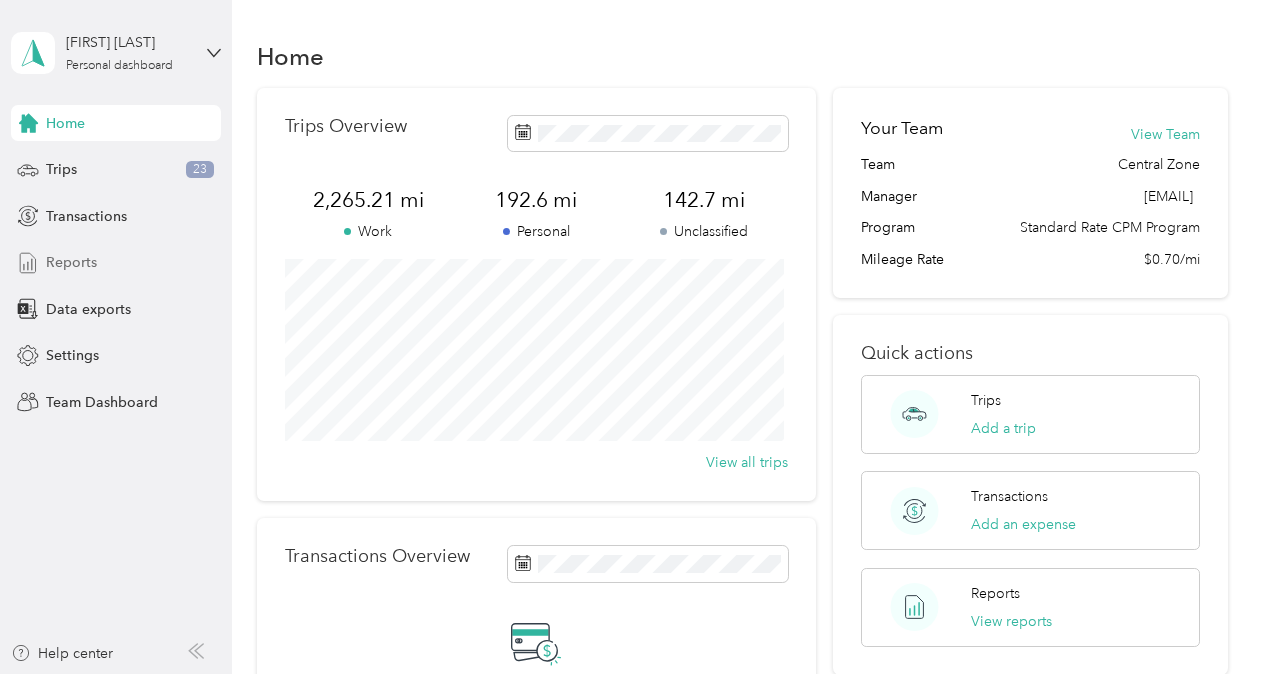 click on "Reports" at bounding box center [71, 262] 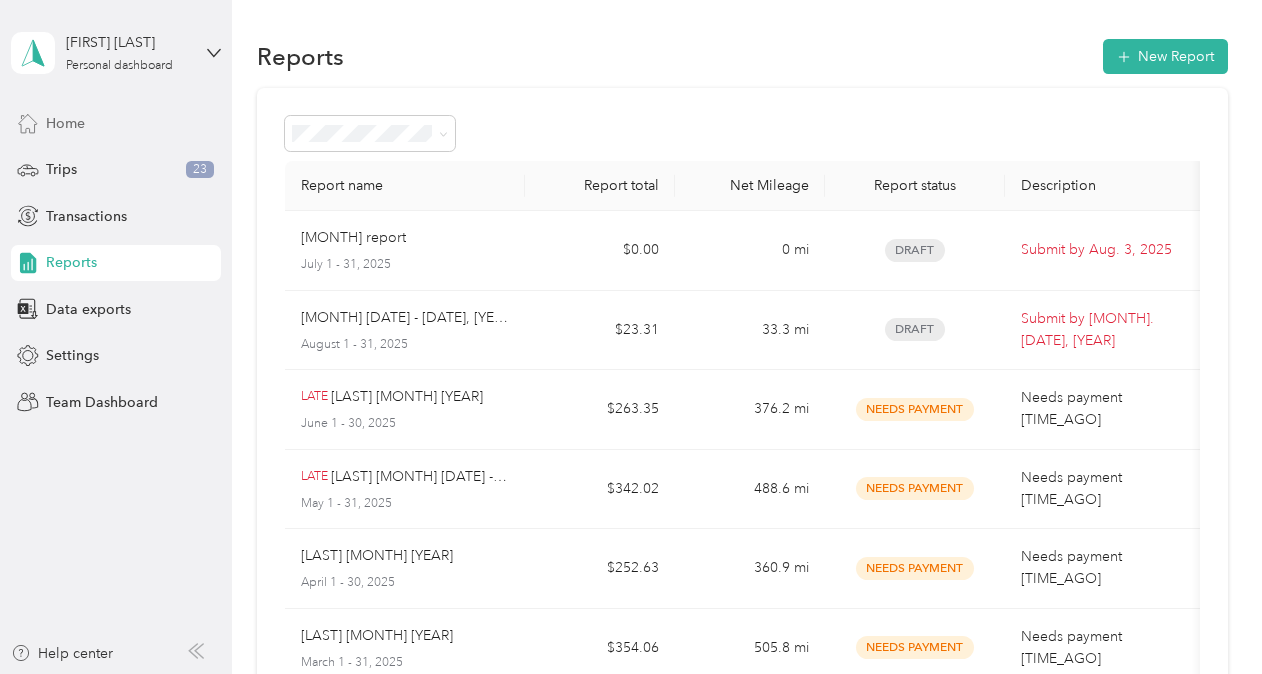click on "Home" at bounding box center [116, 123] 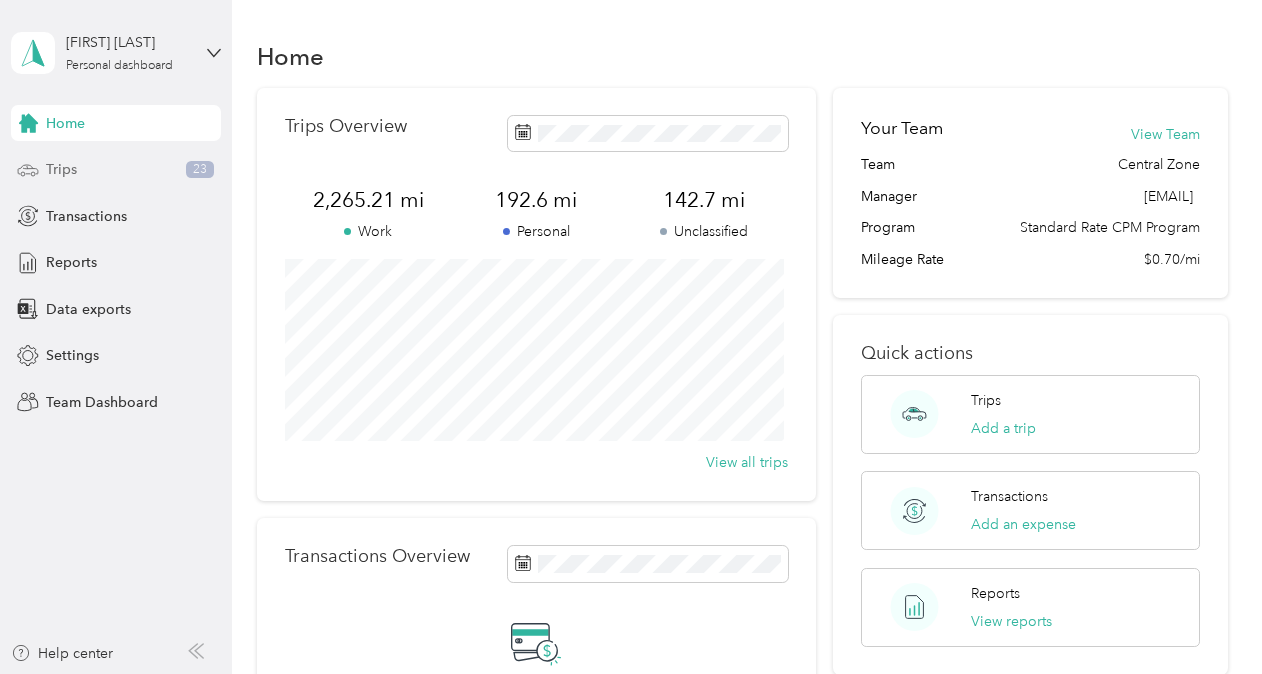 click on "Trips" at bounding box center [61, 169] 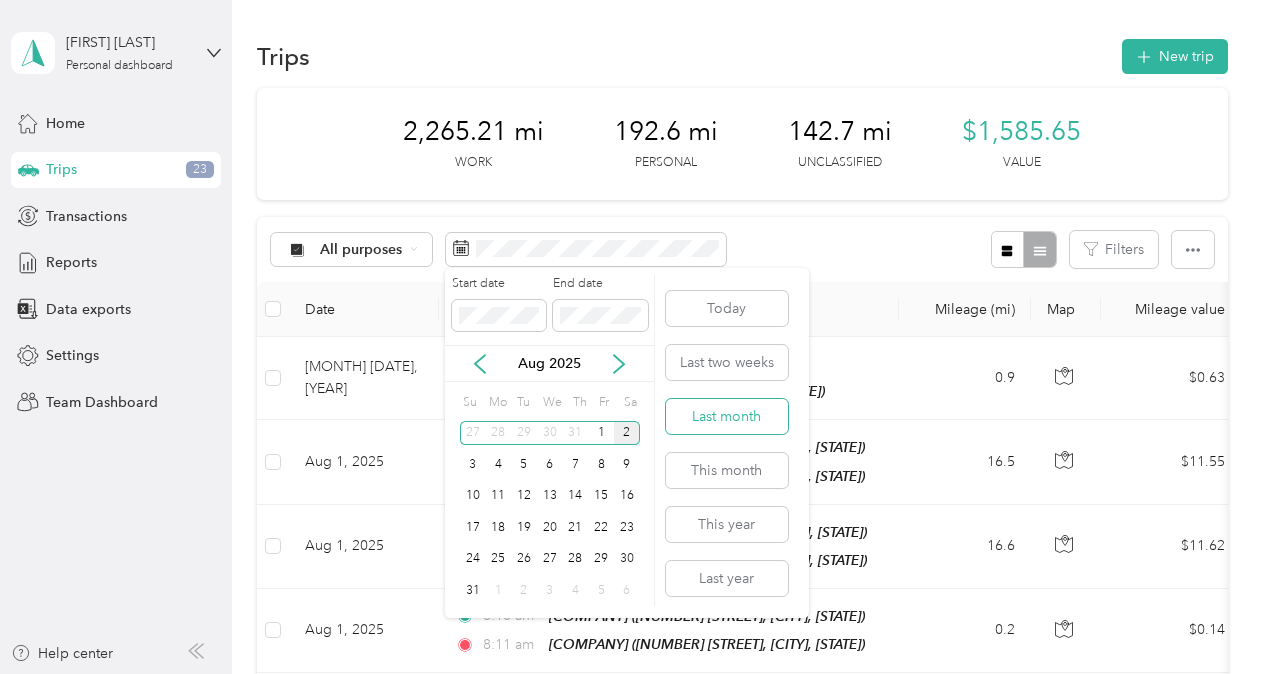 click on "Last month" at bounding box center (727, 416) 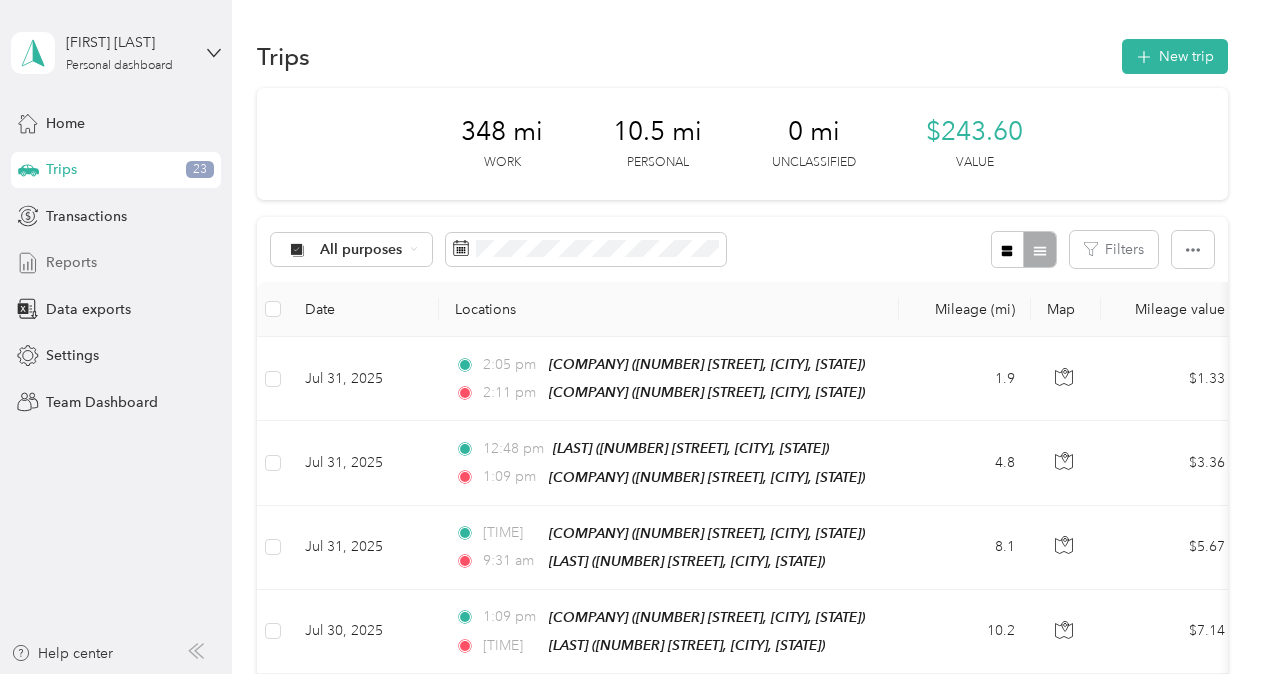 click on "Reports" at bounding box center [71, 262] 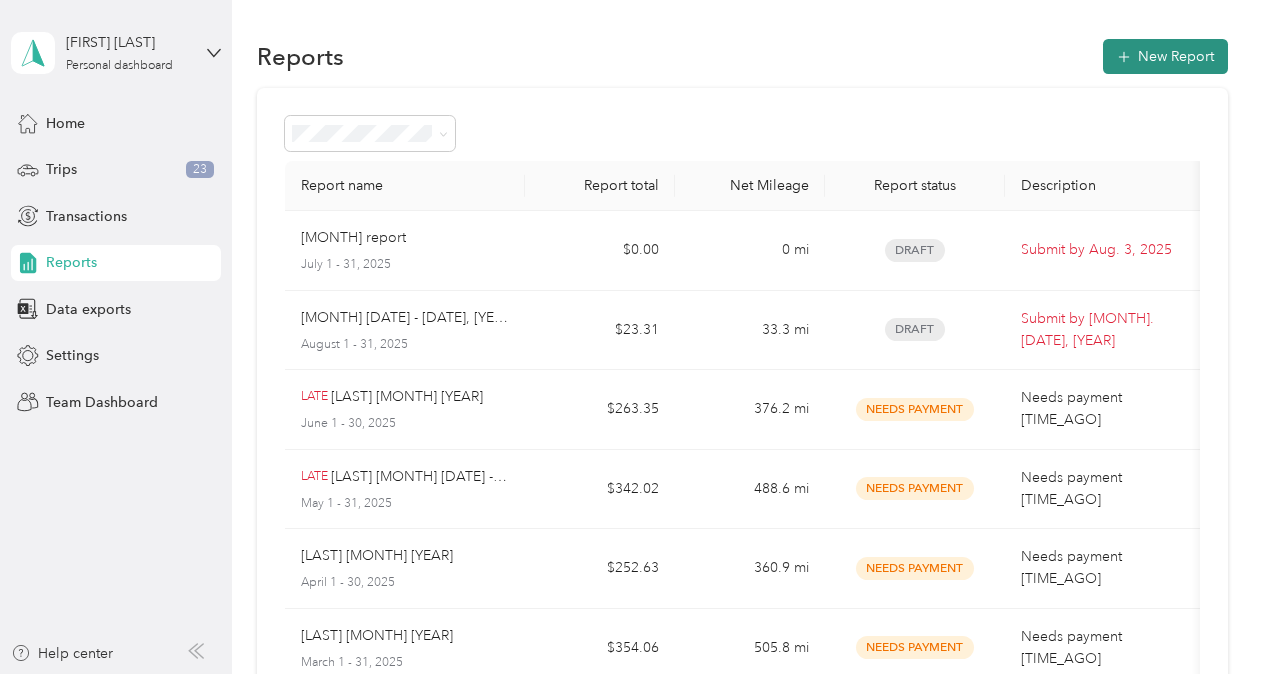 click on "New Report" at bounding box center [1165, 56] 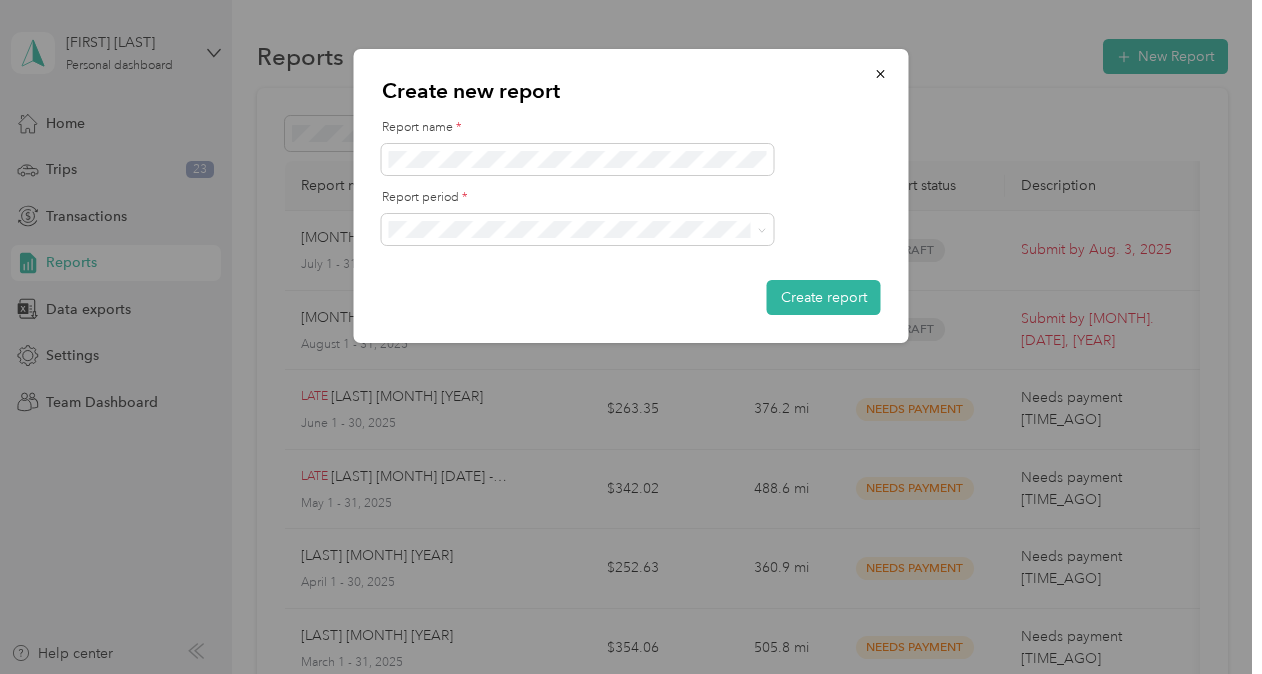 click on "Jul 1 - 31, 2025" at bounding box center (578, 299) 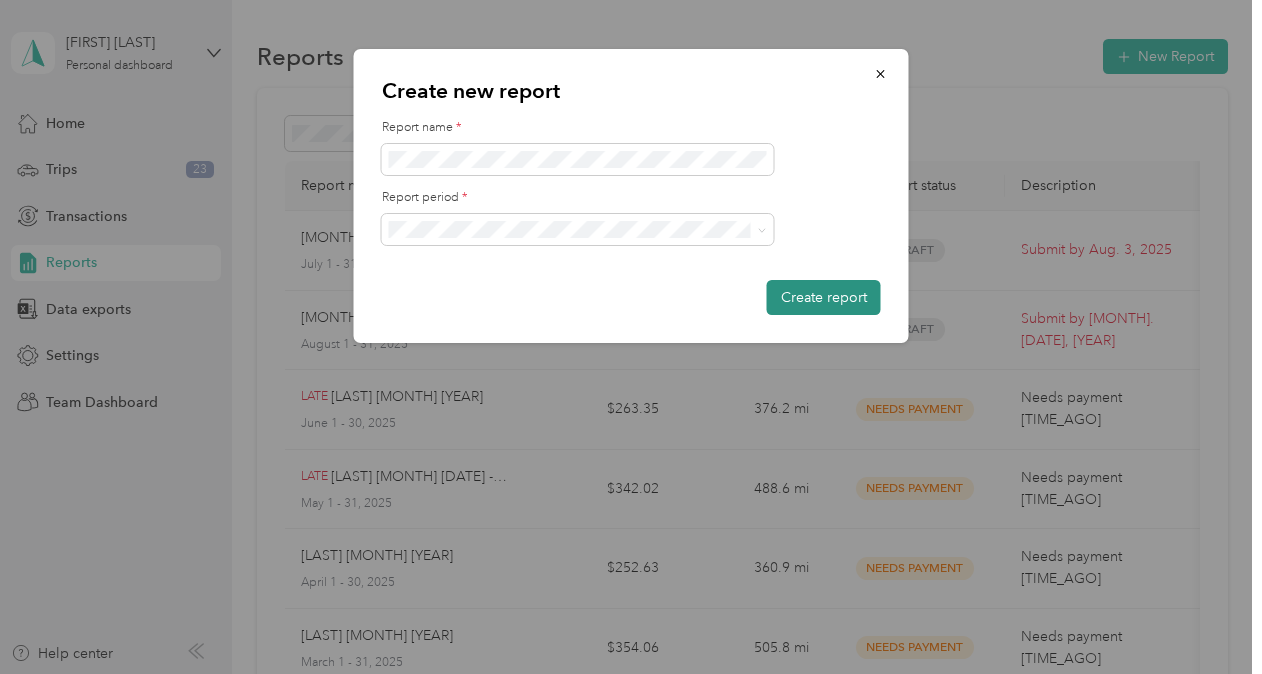 click on "Create report" at bounding box center (824, 297) 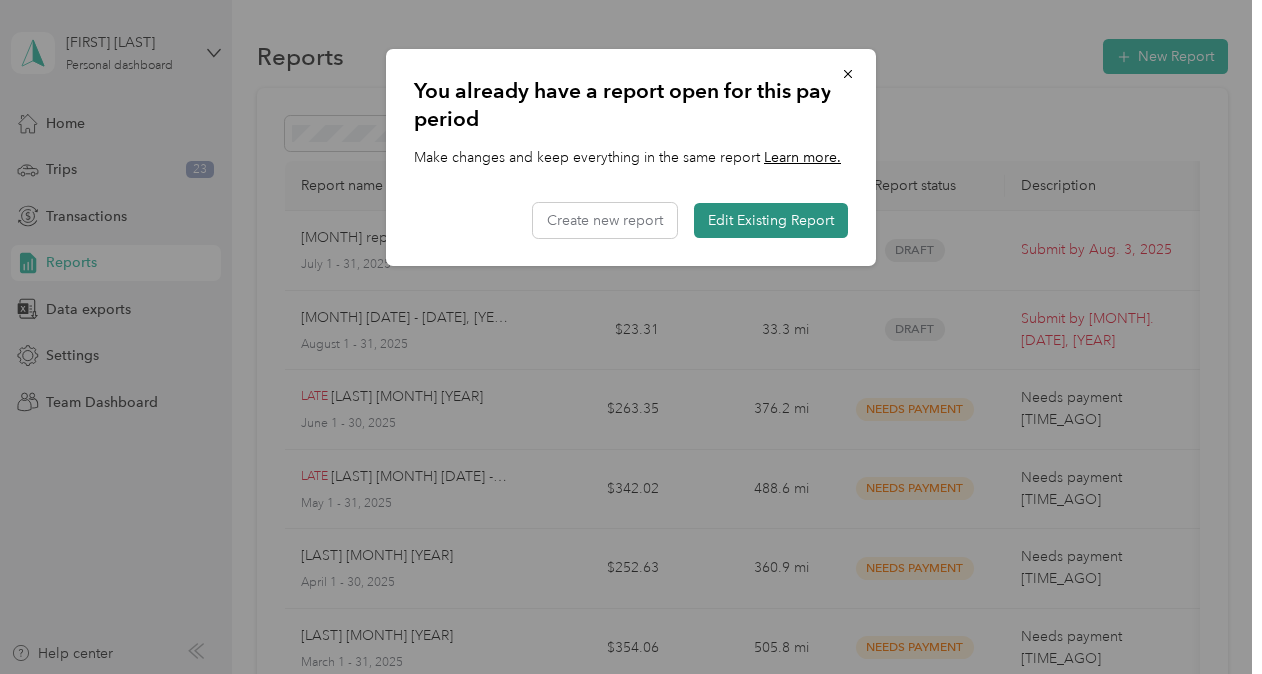 click on "Edit Existing Report" at bounding box center [771, 220] 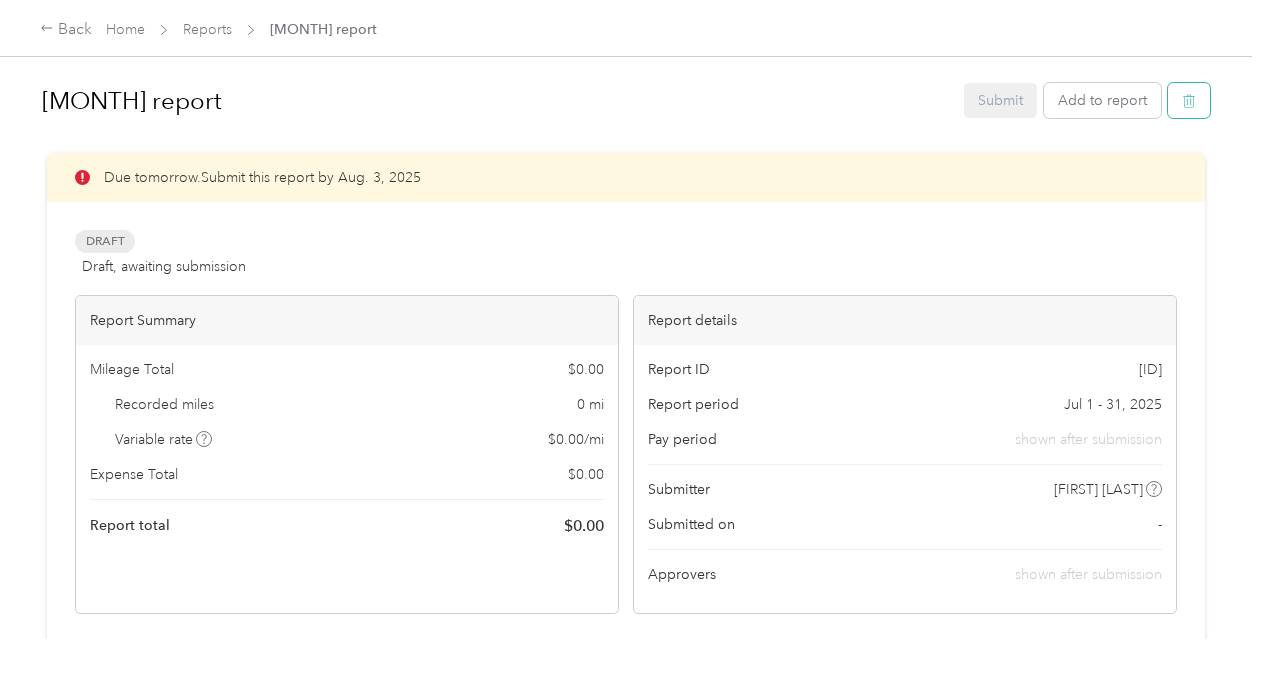 click at bounding box center [1189, 100] 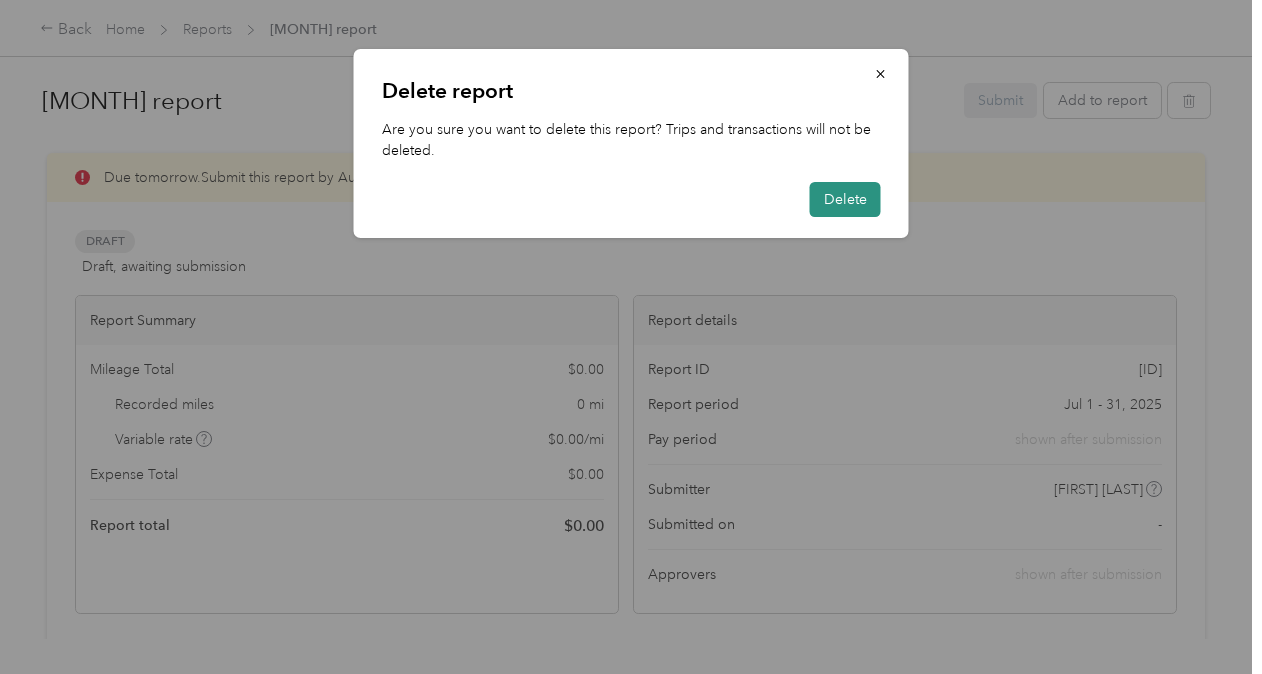 click on "Delete" at bounding box center (845, 199) 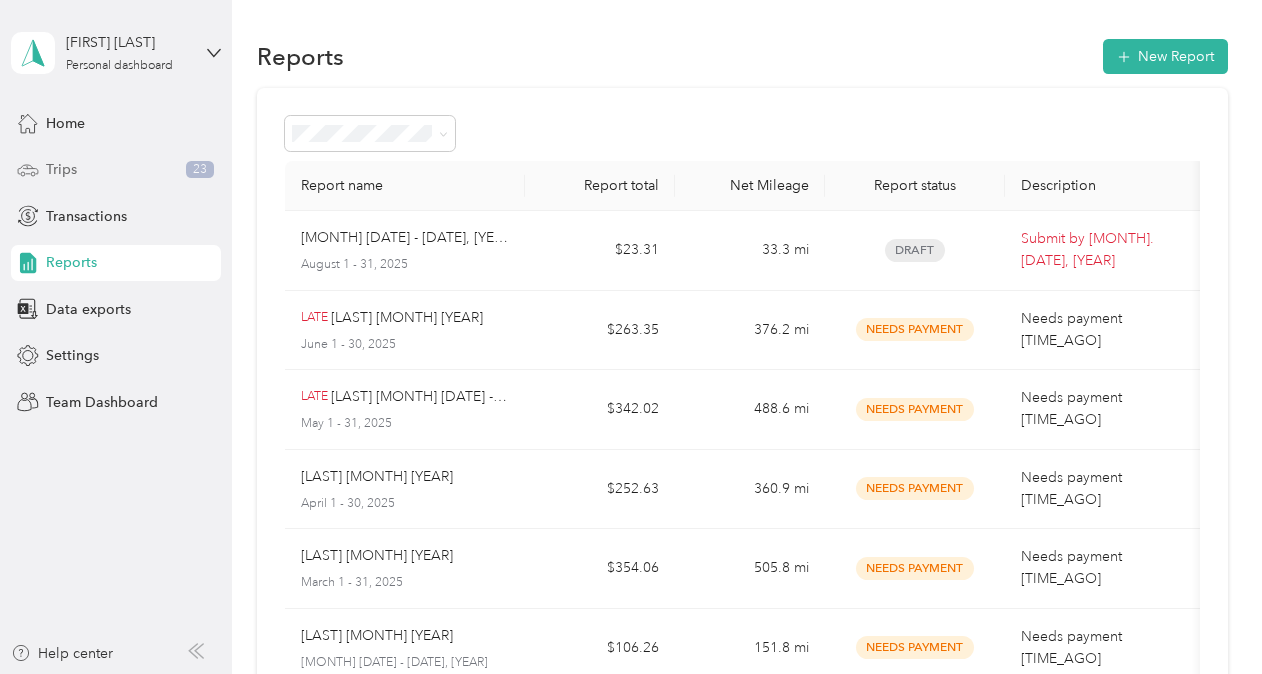 click on "Trips 23" at bounding box center [116, 170] 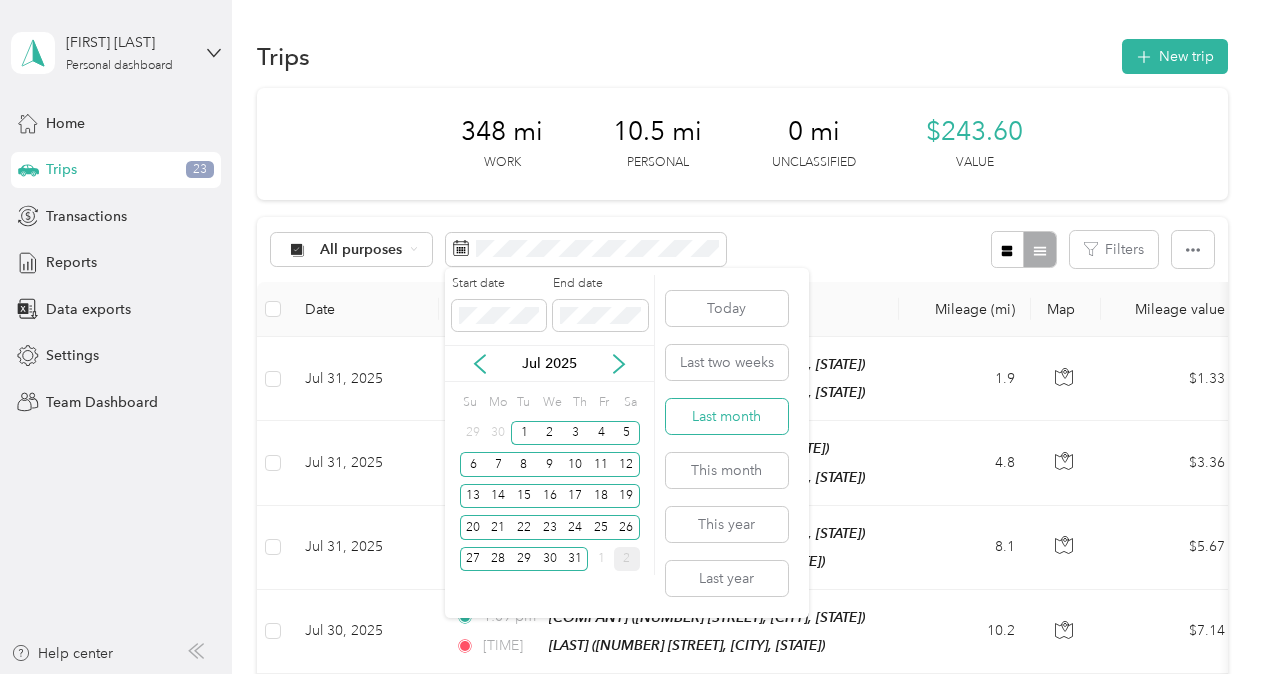 click on "Last month" at bounding box center [727, 416] 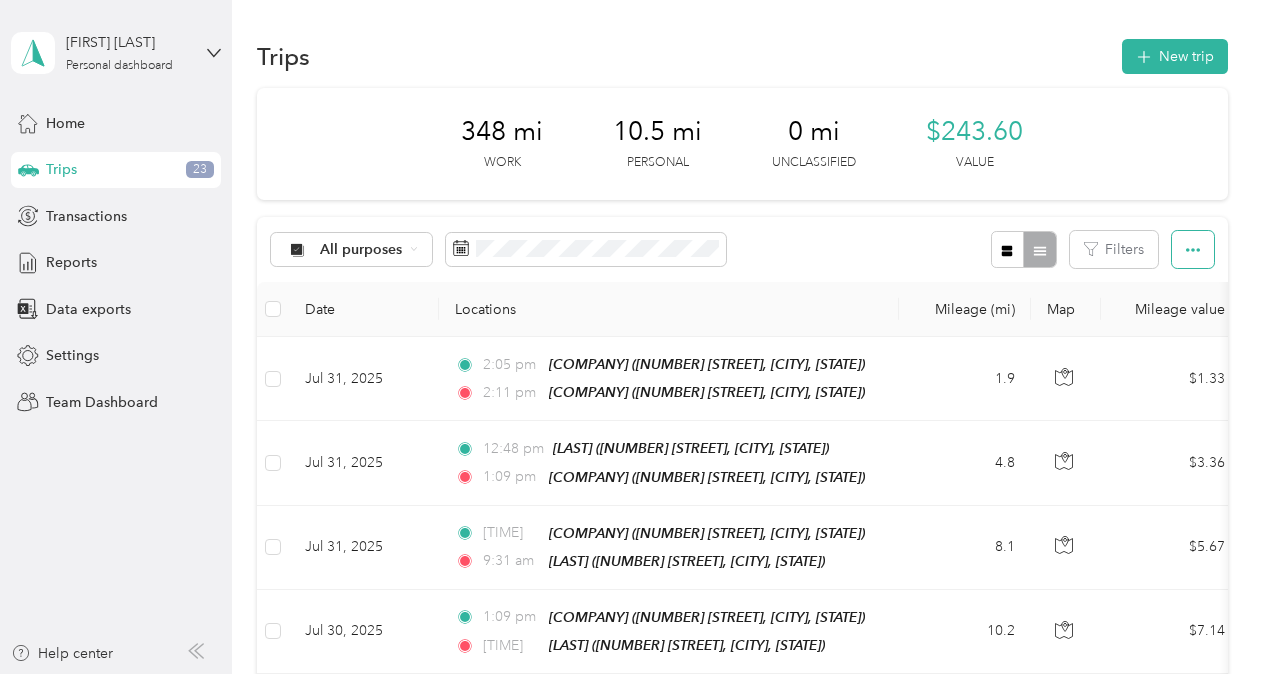click 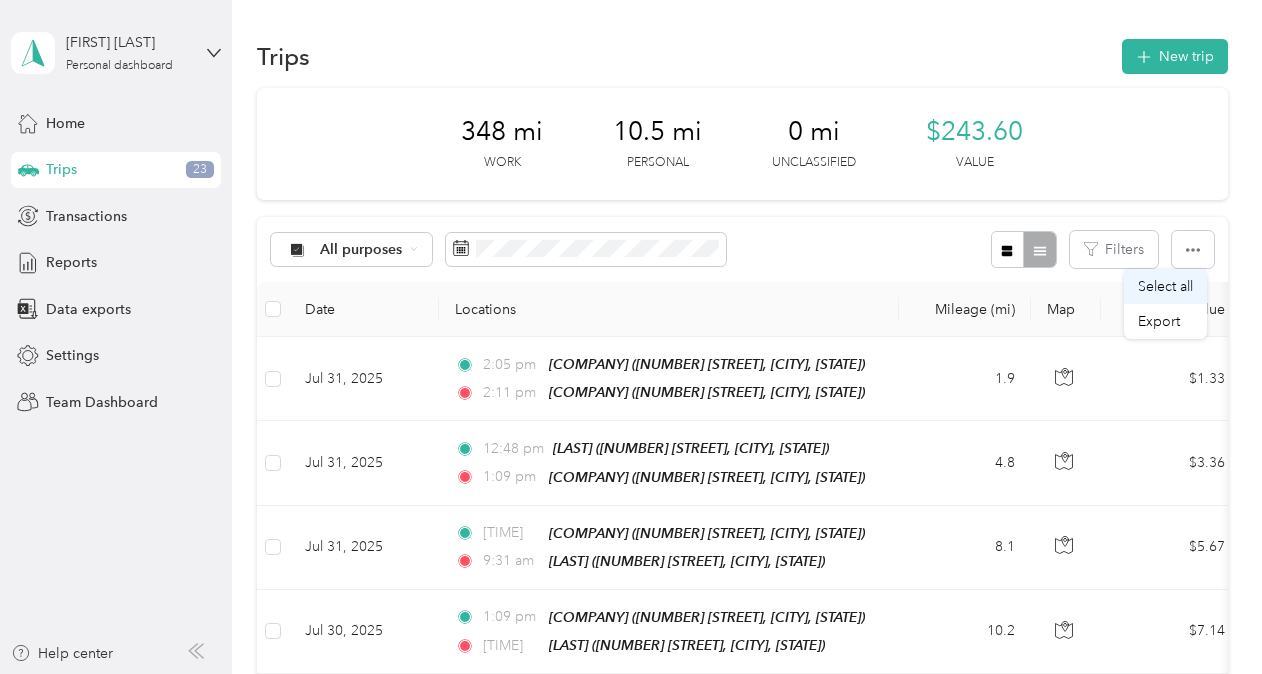 click on "Select all" at bounding box center (1165, 286) 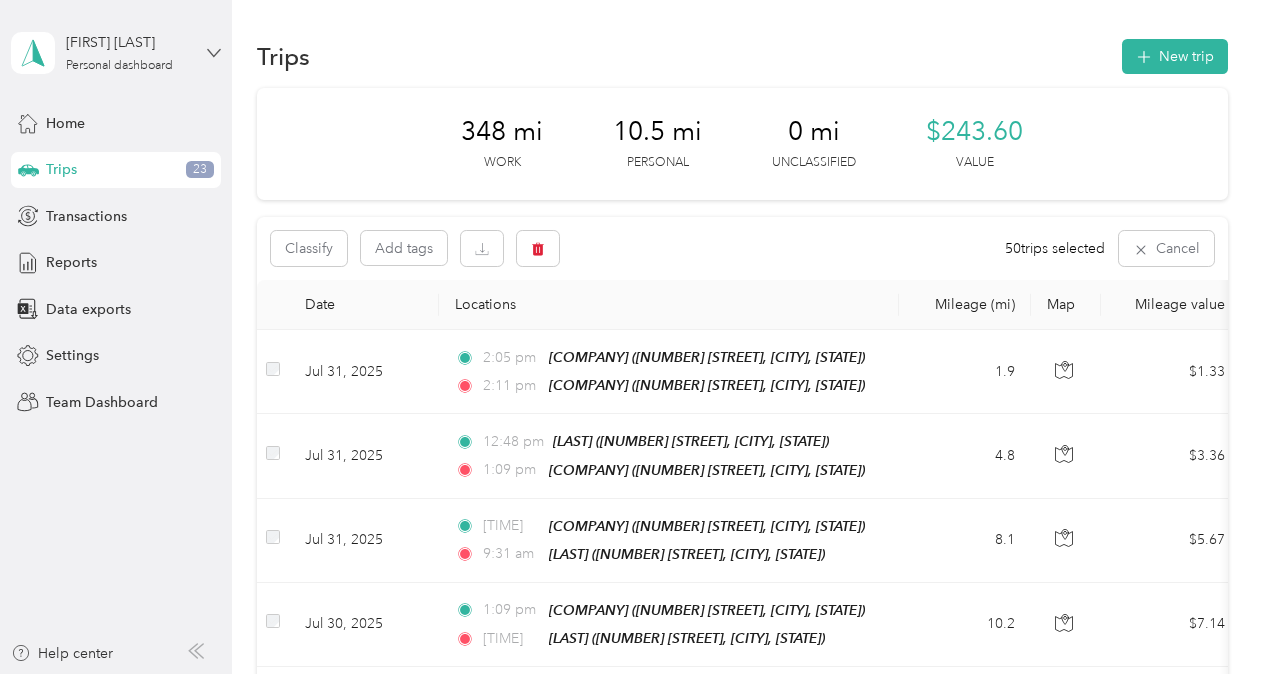 click 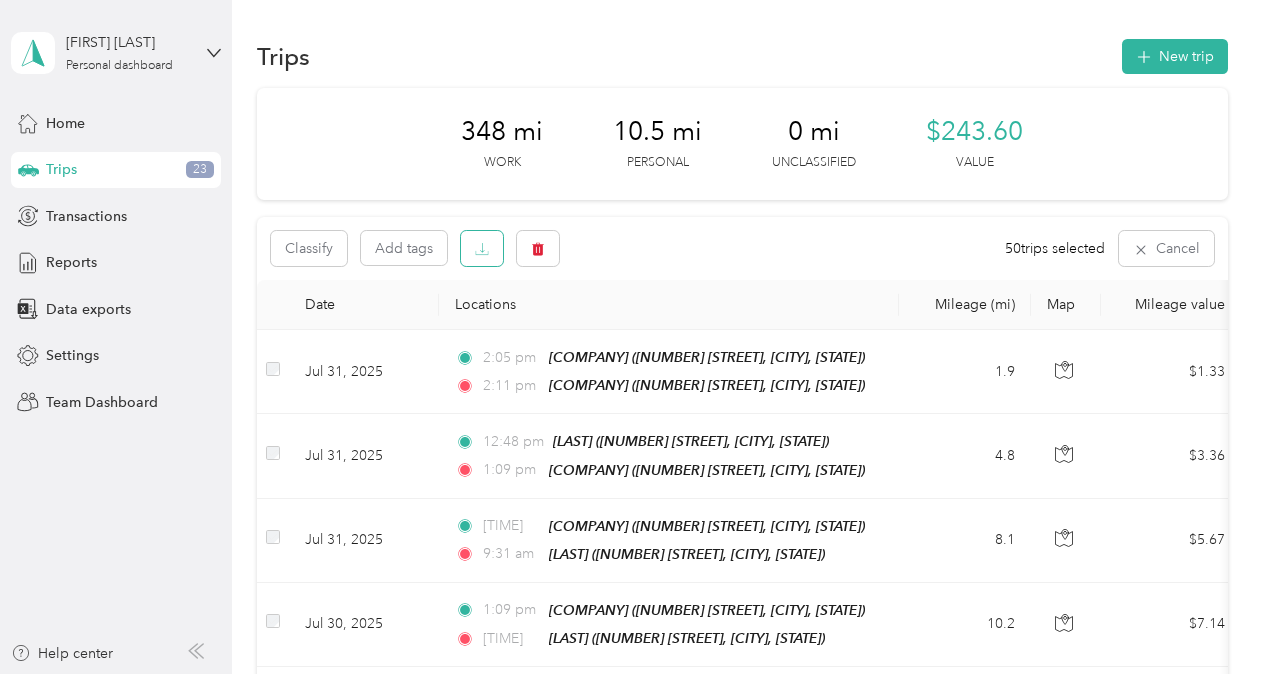 click 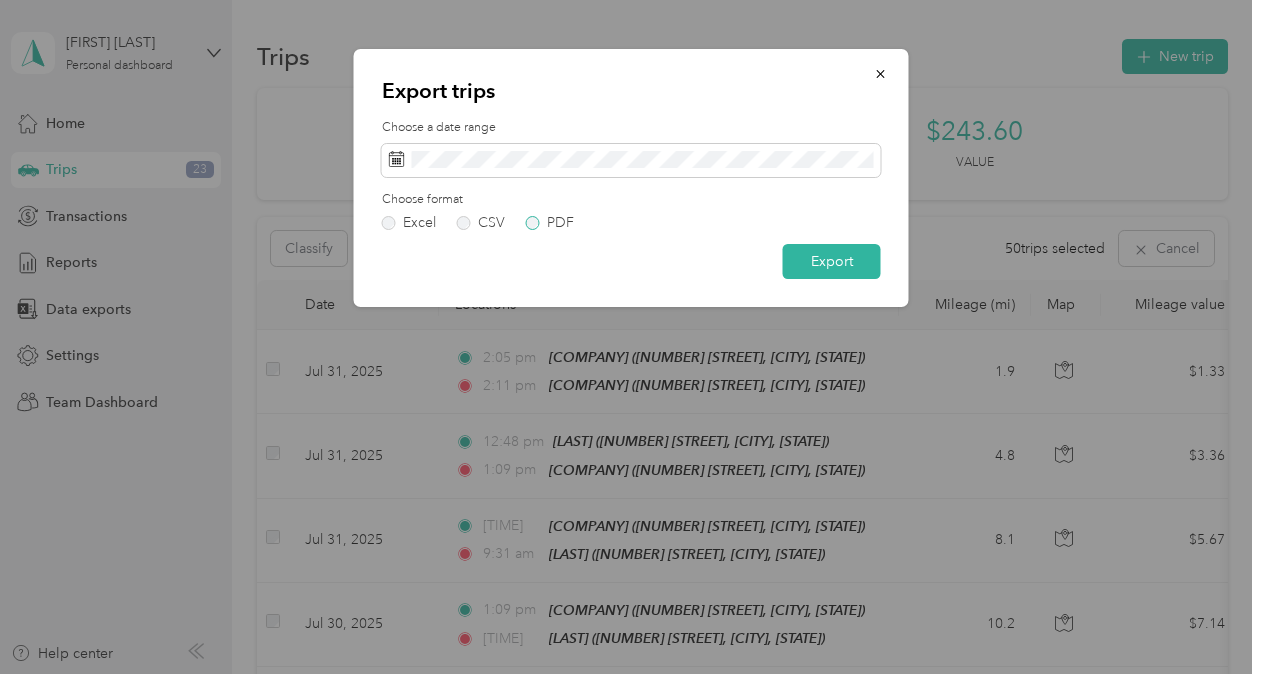 click on "PDF" at bounding box center (550, 223) 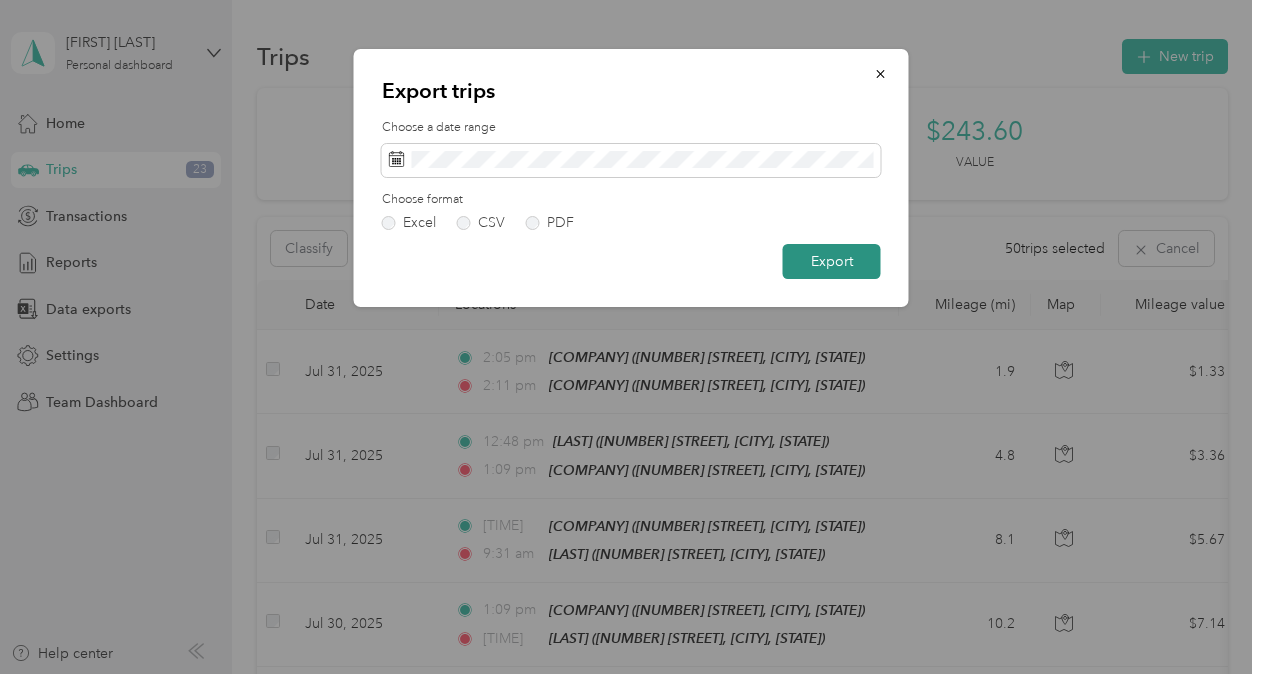 click on "Export" at bounding box center [832, 261] 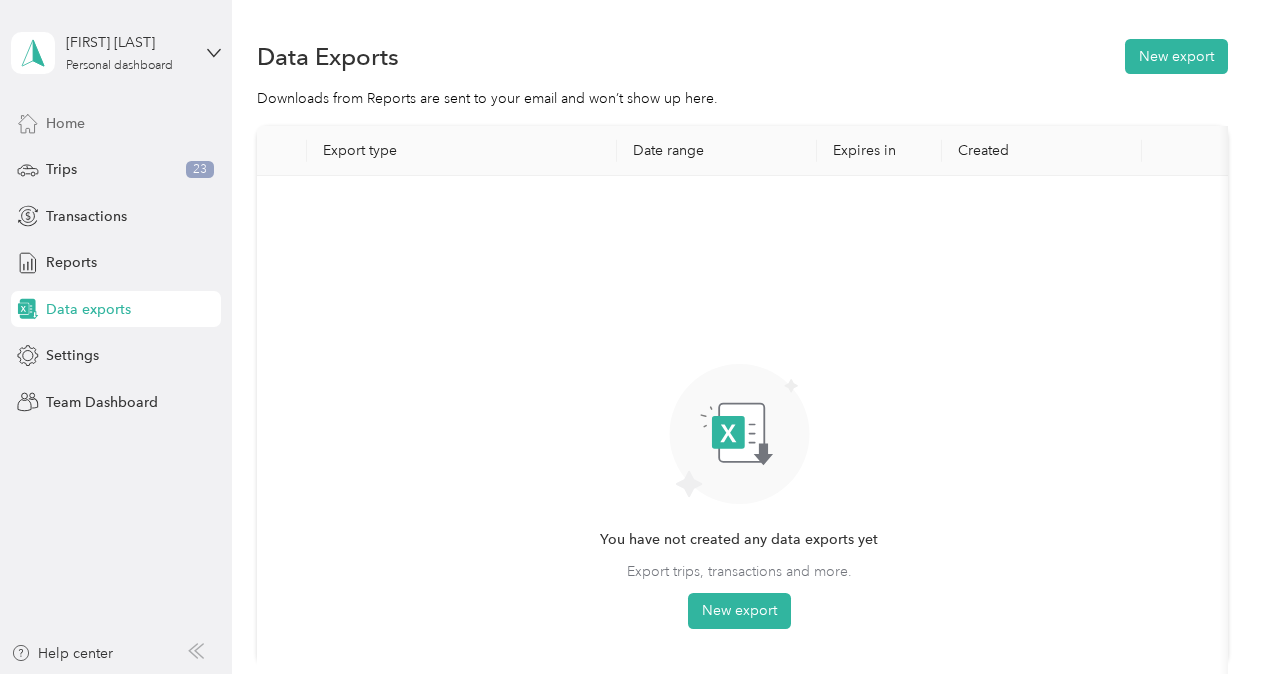 click on "Home" at bounding box center (65, 123) 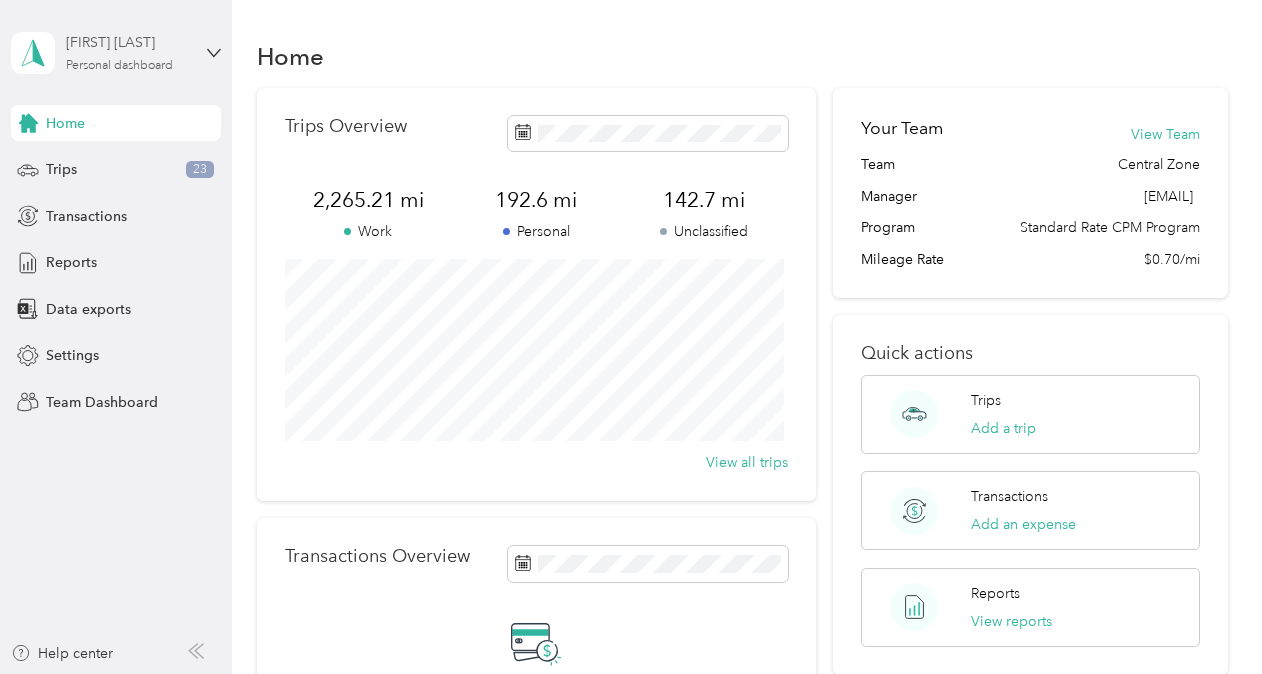 click on "Personal dashboard" at bounding box center [119, 66] 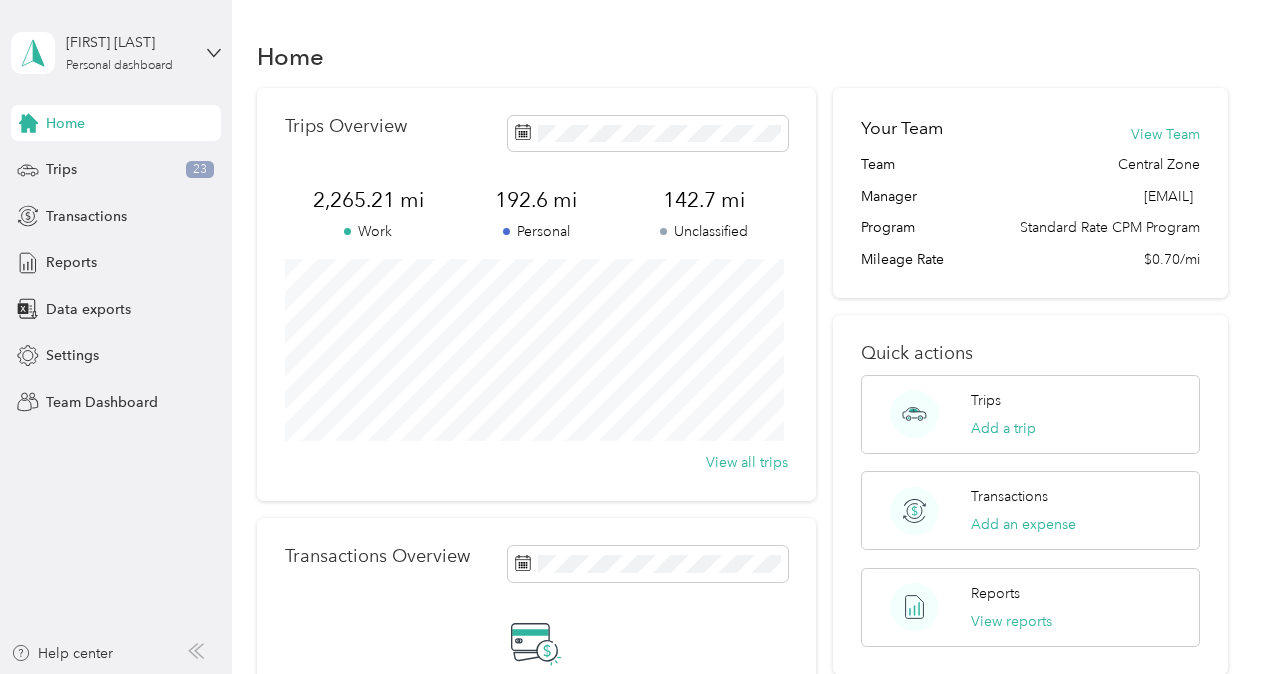 click on "Home" at bounding box center (742, 56) 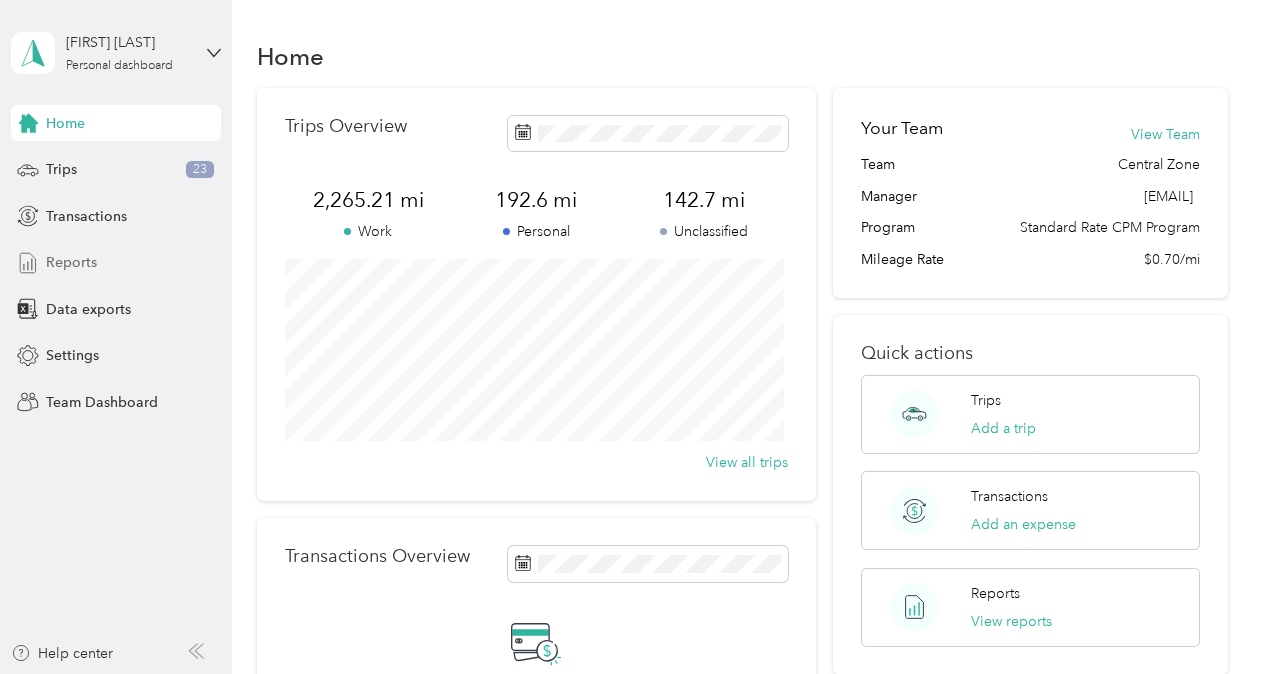click on "Reports" at bounding box center (116, 263) 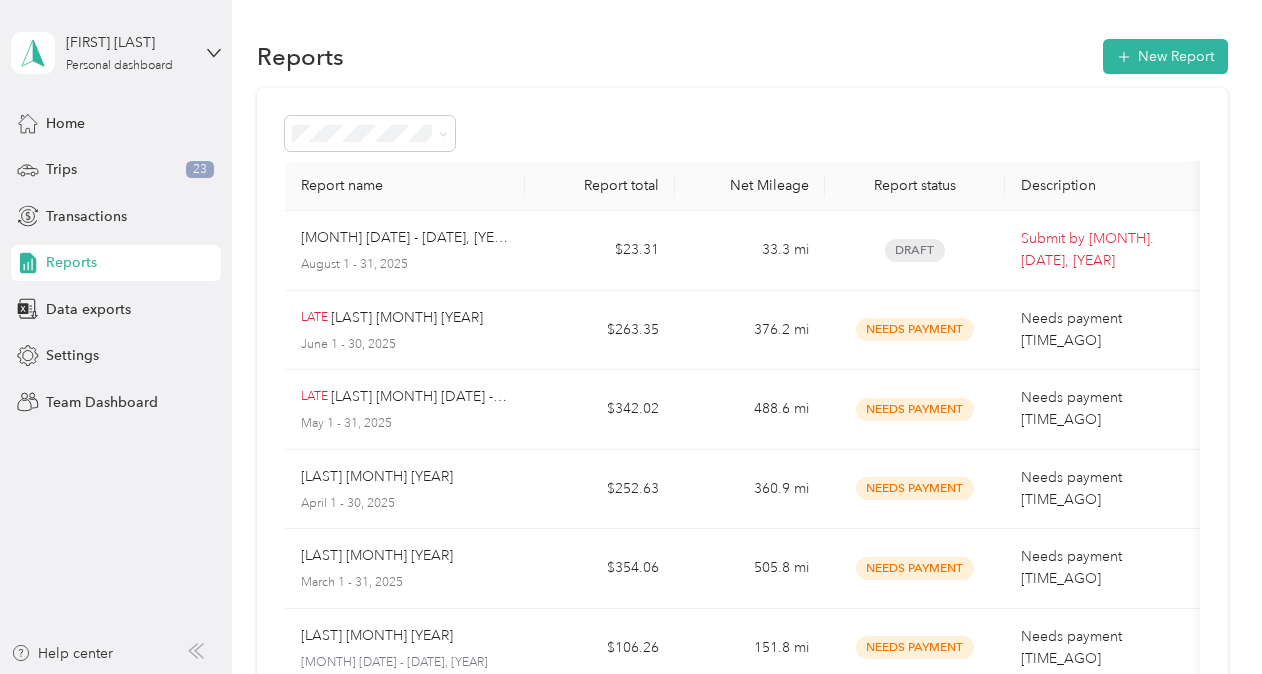 click on "Reports" at bounding box center (116, 263) 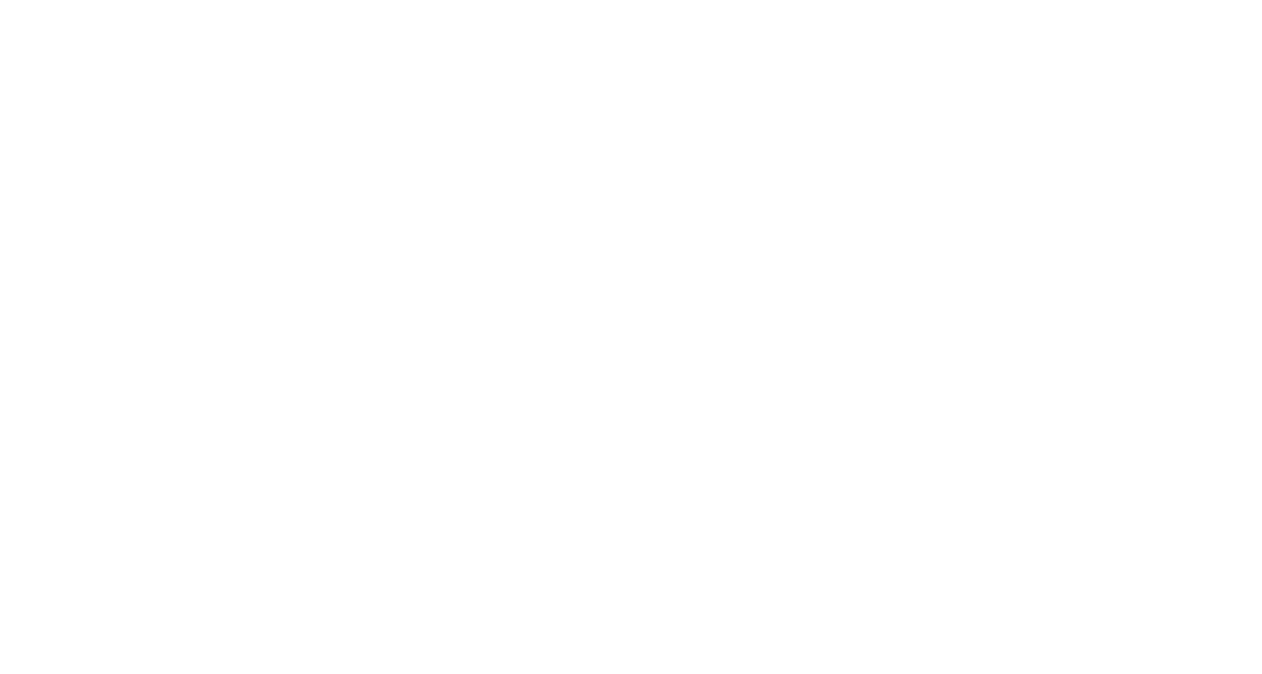 scroll, scrollTop: 0, scrollLeft: 0, axis: both 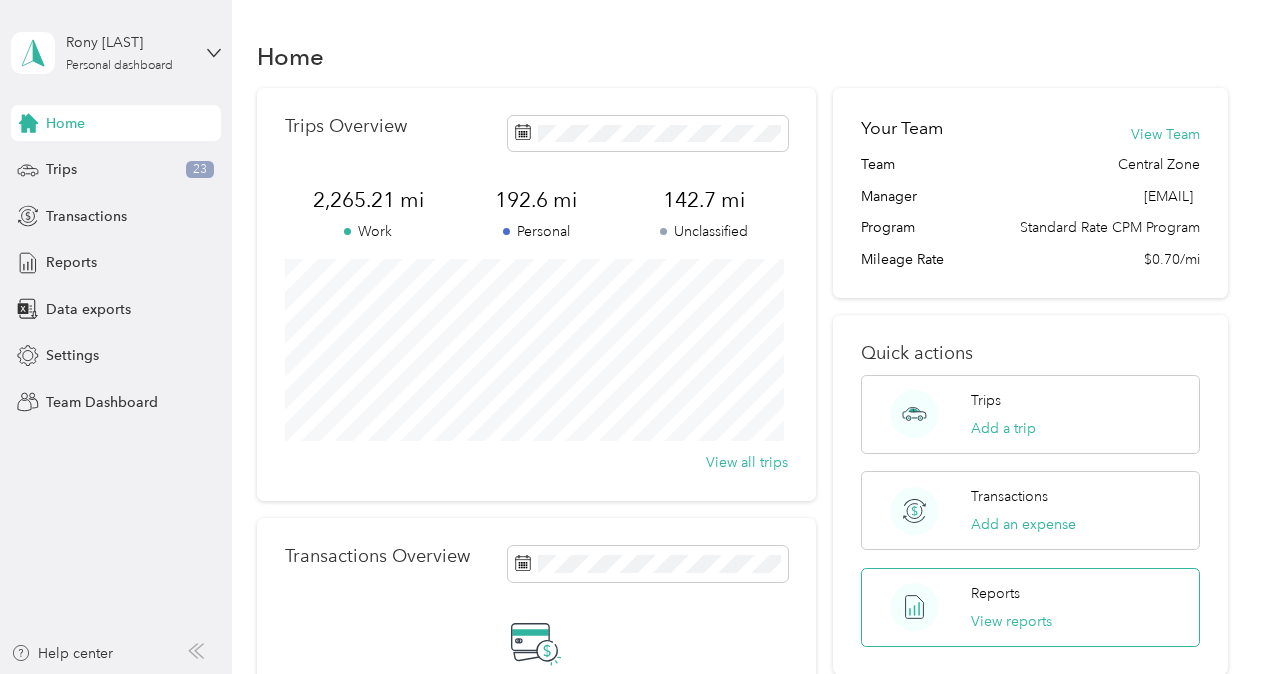 click on "Reports" at bounding box center [995, 593] 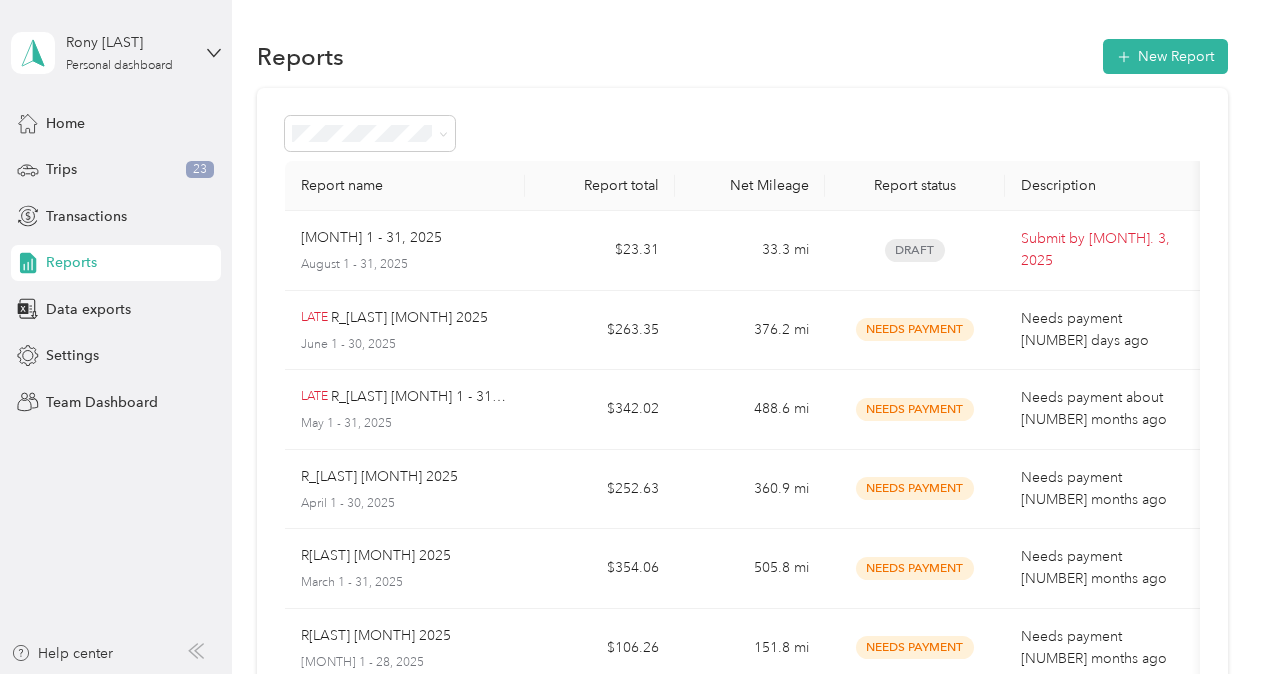 click on "All Reports Draft Needs approval Needs payment Approved Rejected Paid" at bounding box center (370, 272) 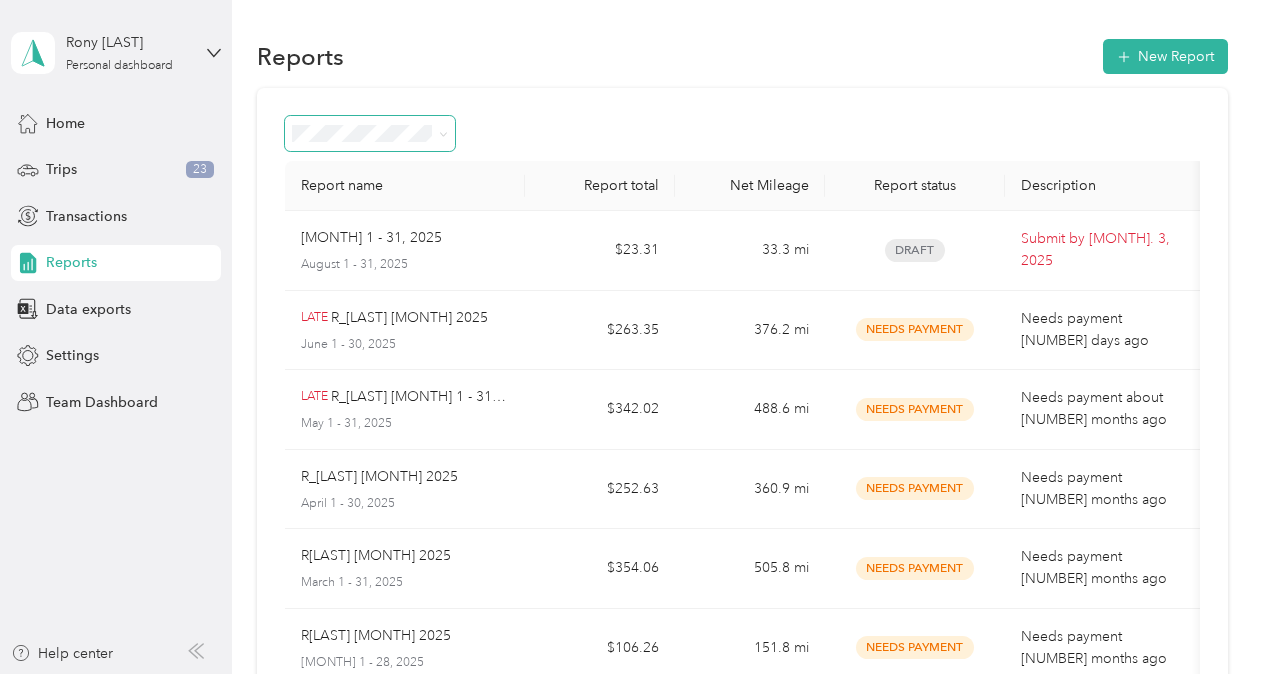 click at bounding box center [370, 133] 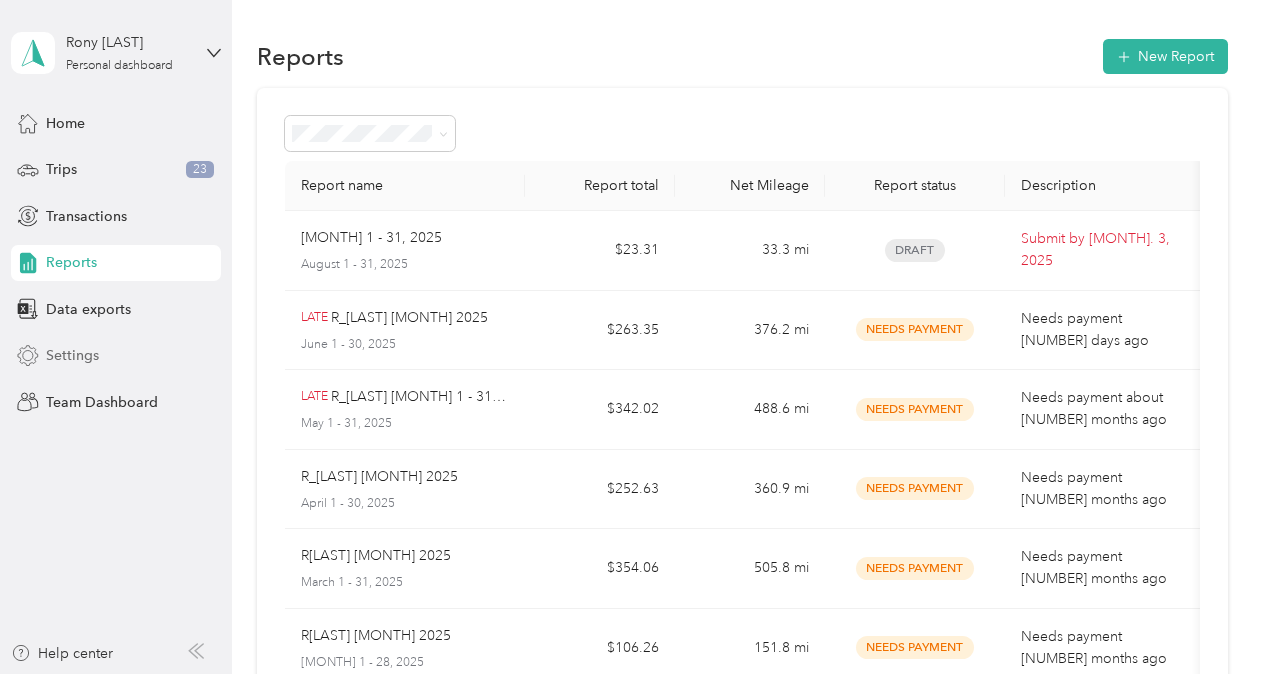 click on "Settings" at bounding box center [116, 356] 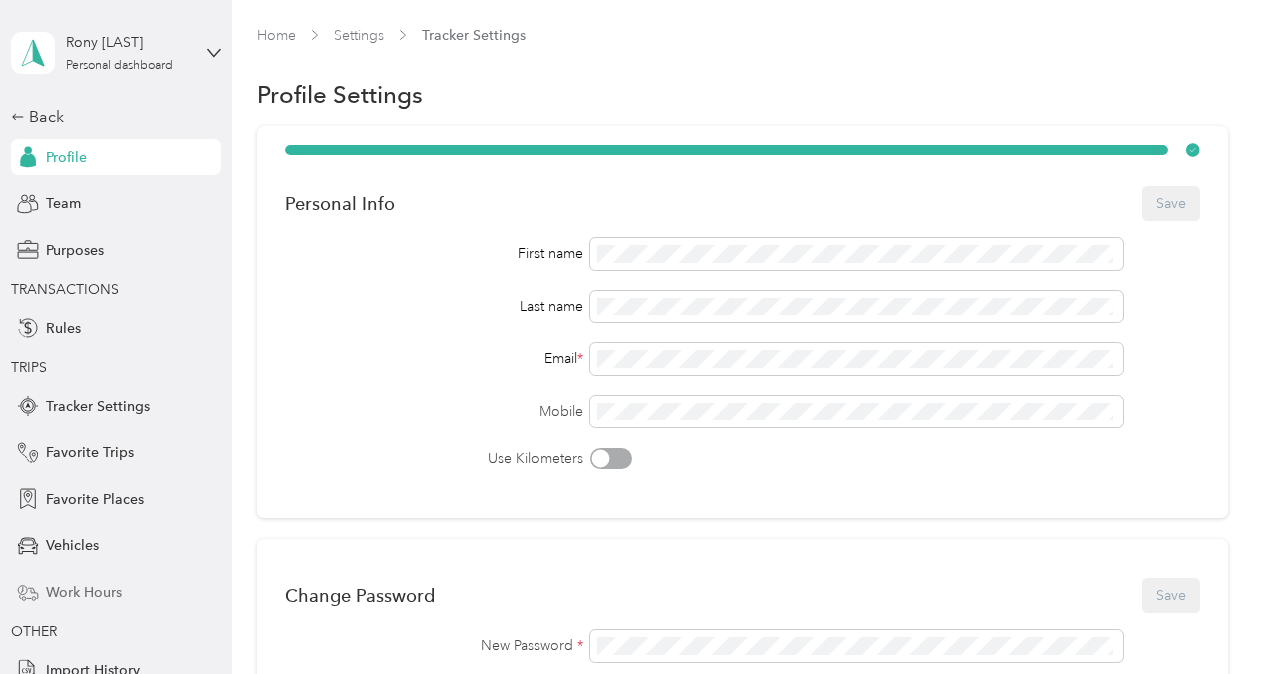 click on "Work Hours" at bounding box center [84, 592] 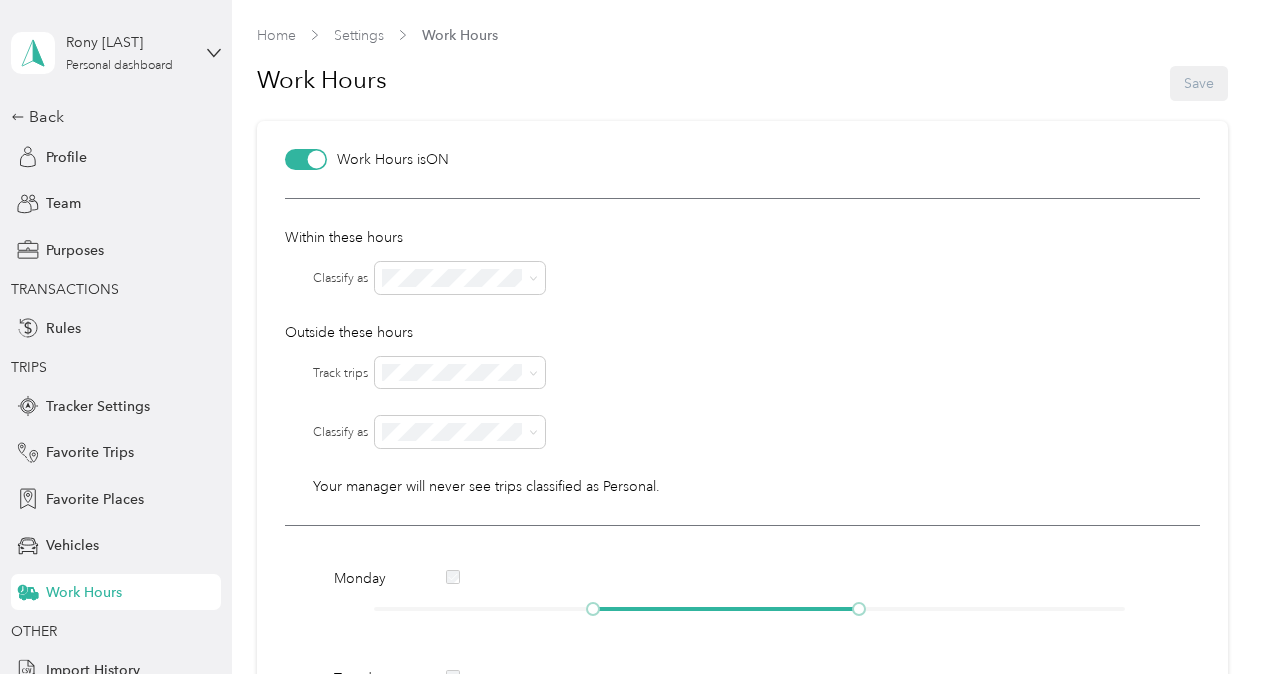 click on "SCCPSS" at bounding box center (416, 455) 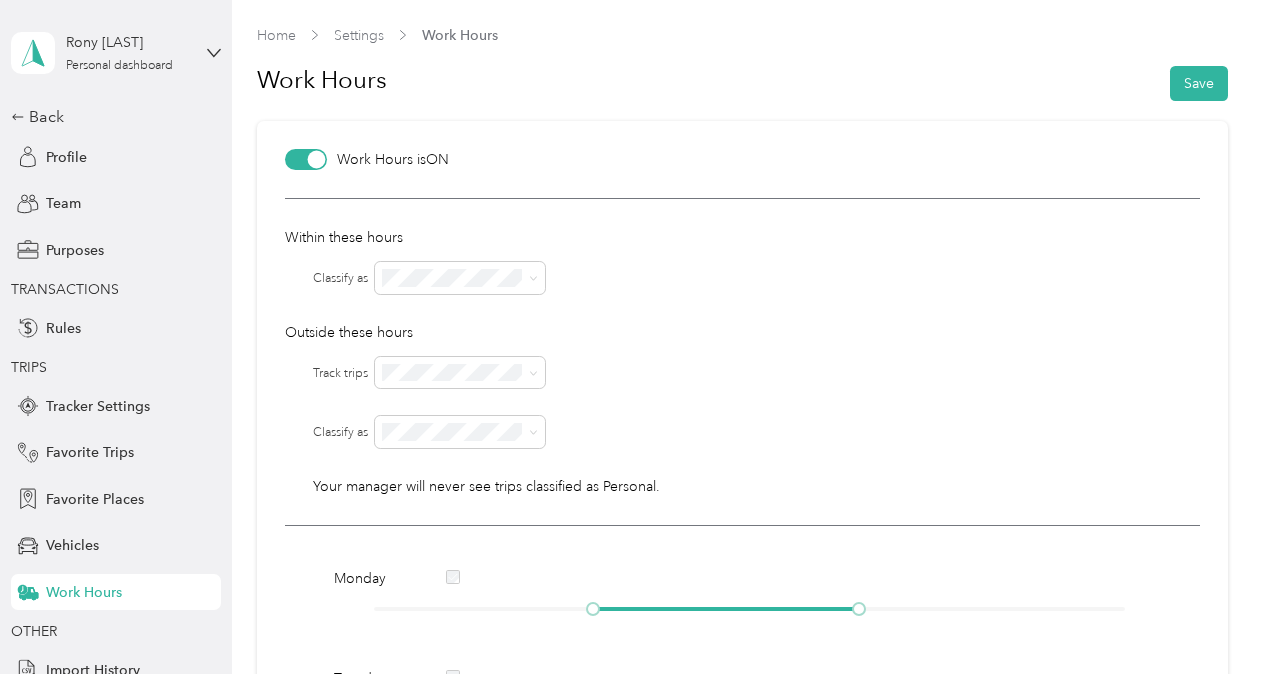 click on "No" at bounding box center [460, 439] 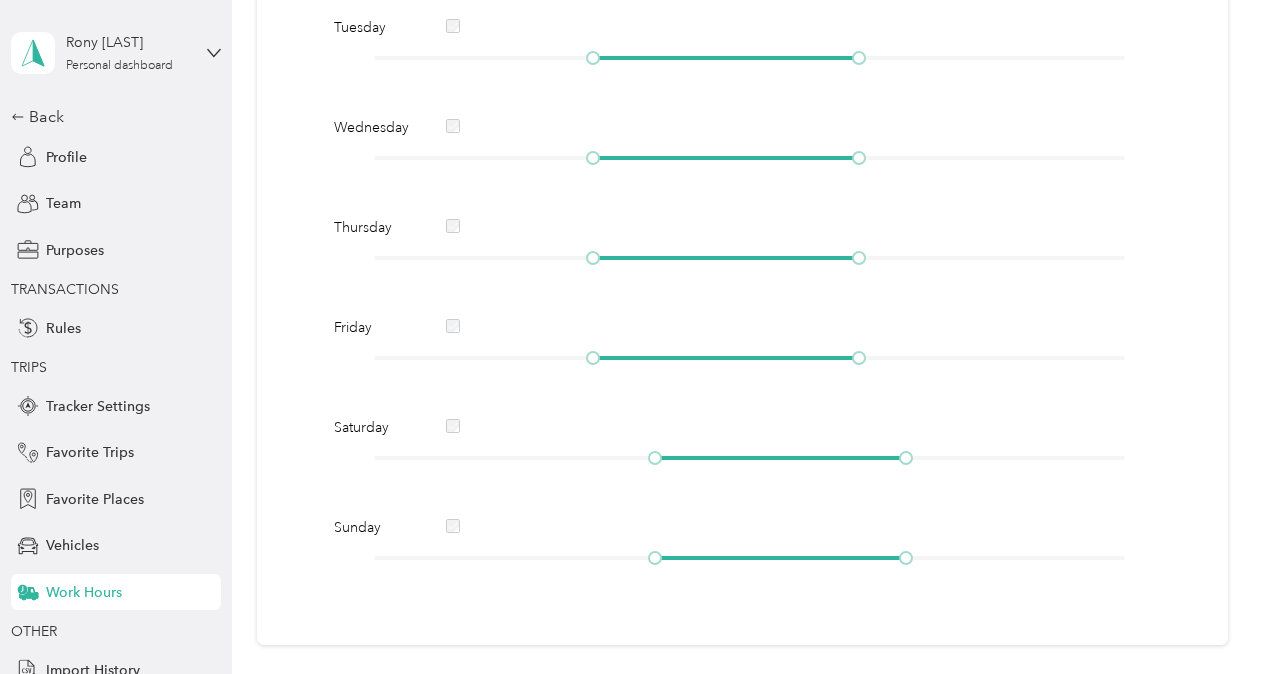 scroll, scrollTop: 598, scrollLeft: 0, axis: vertical 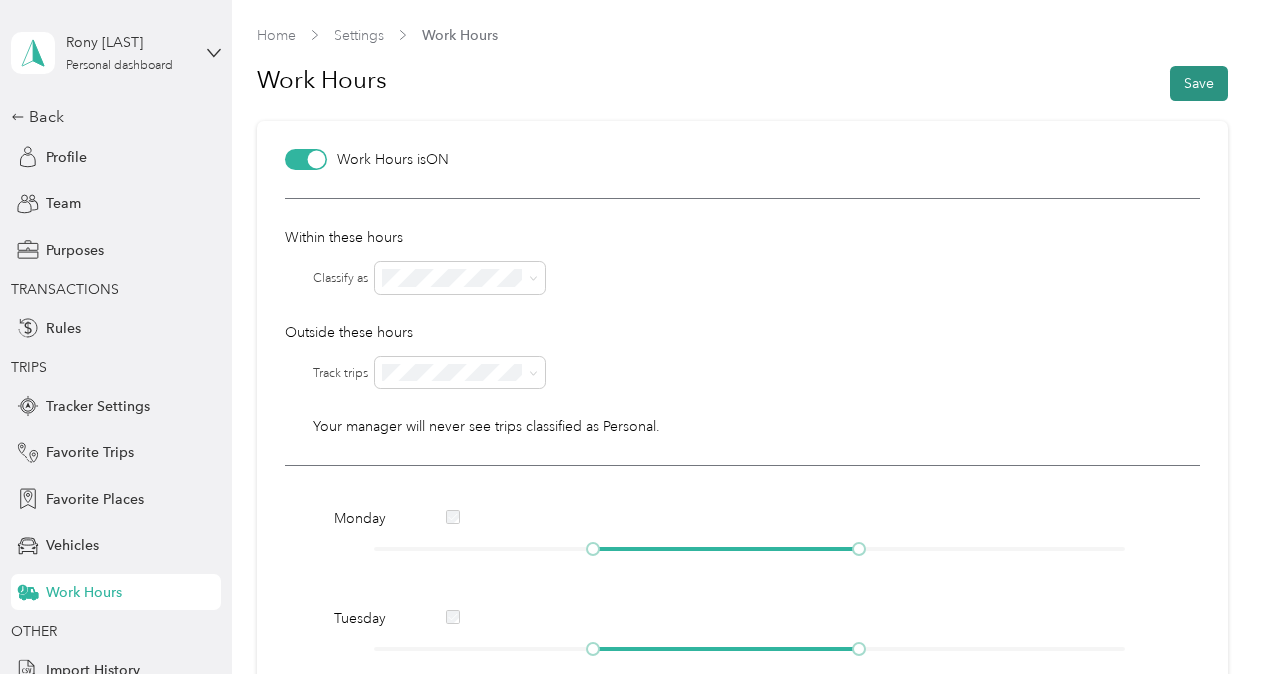 click on "Save" at bounding box center (1199, 83) 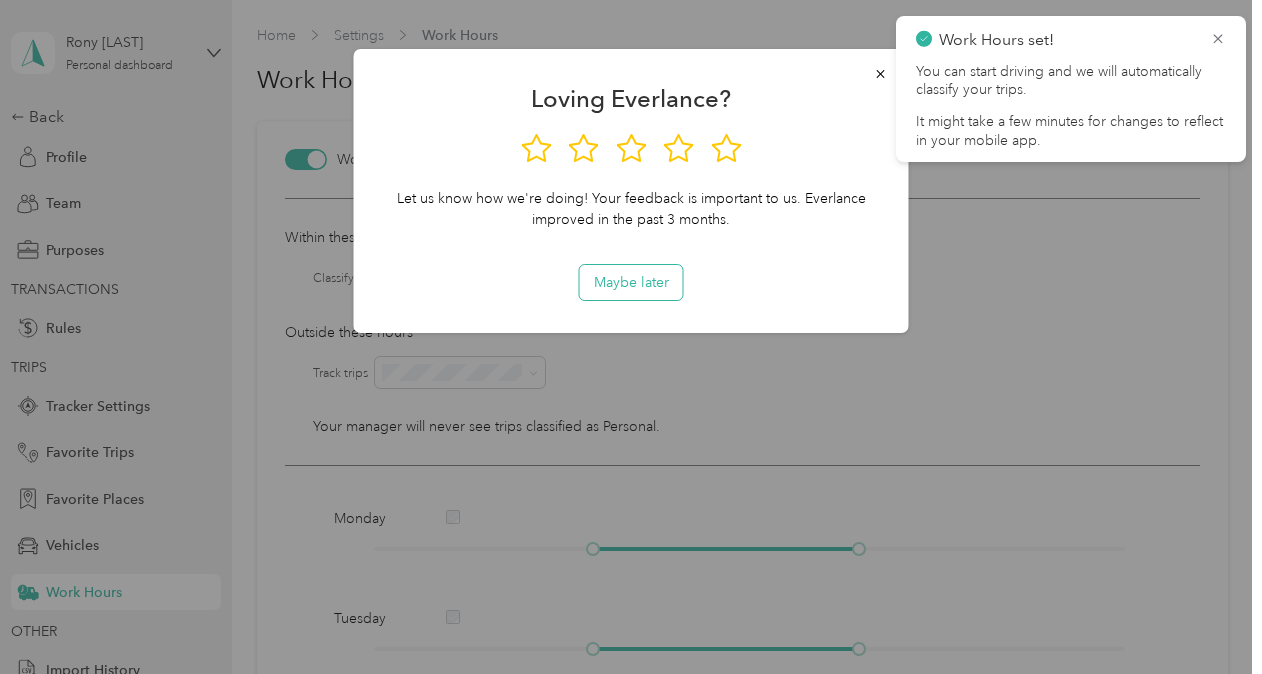 click on "Maybe later" at bounding box center [631, 282] 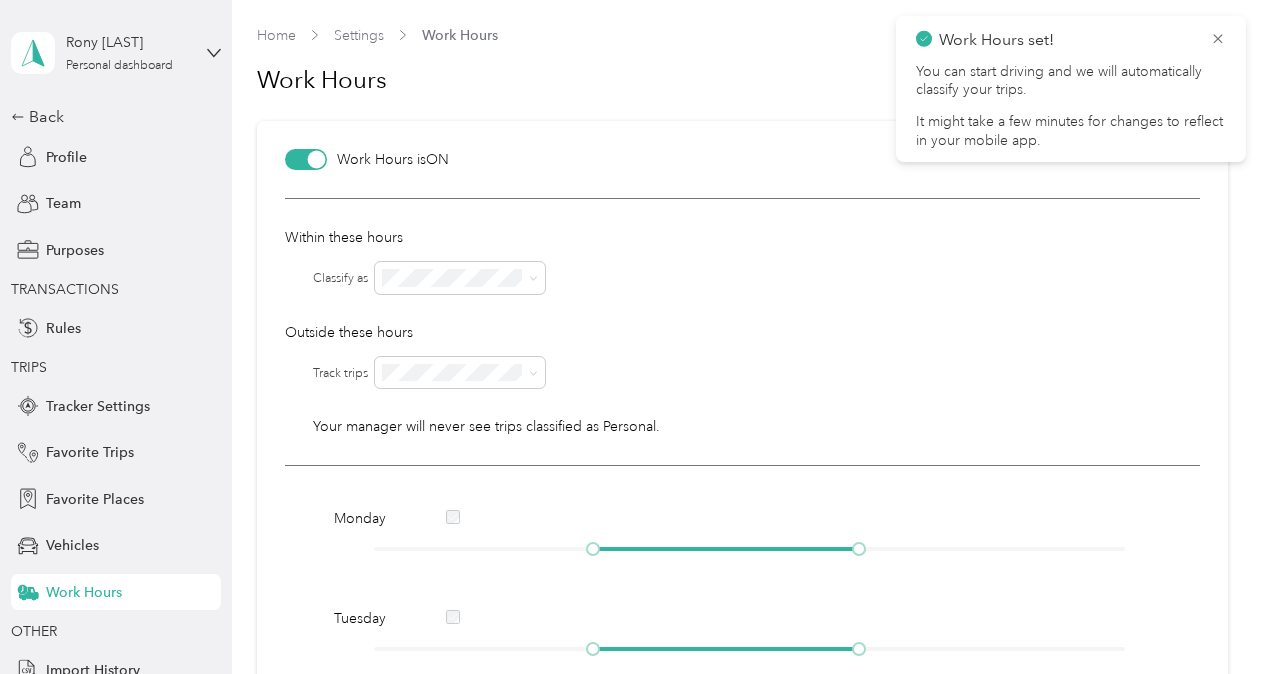 click on "Settings" at bounding box center (359, 35) 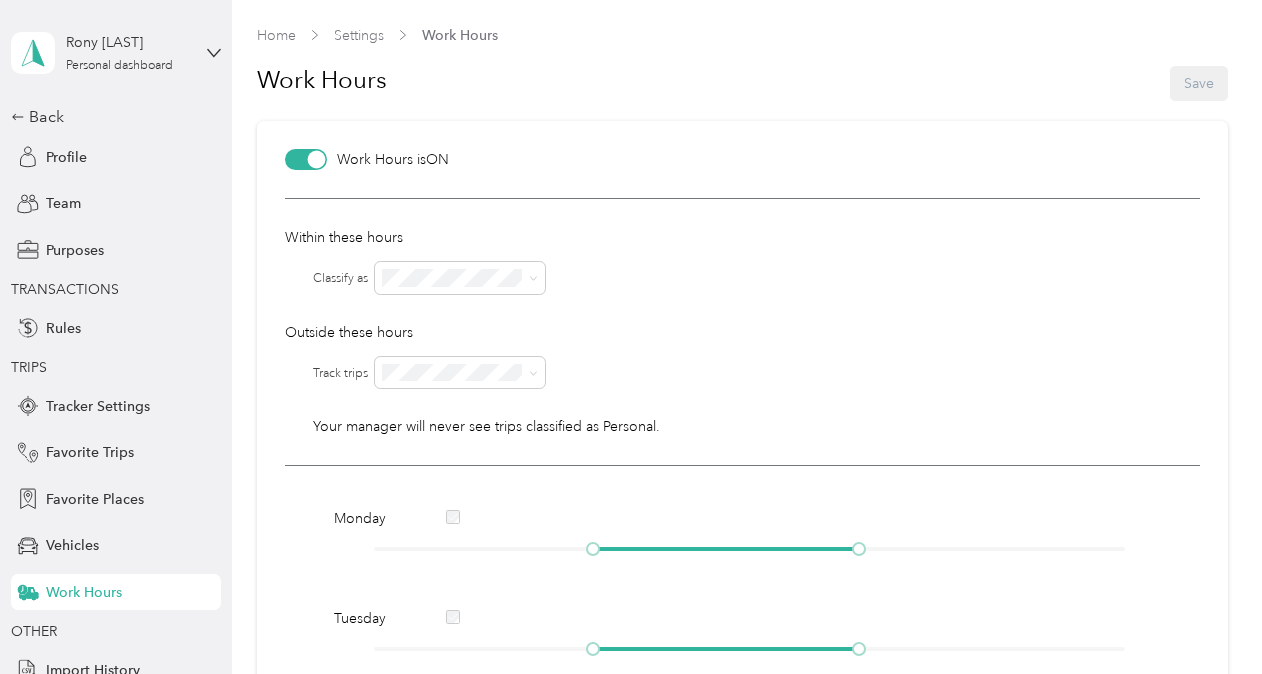 scroll, scrollTop: 63, scrollLeft: 0, axis: vertical 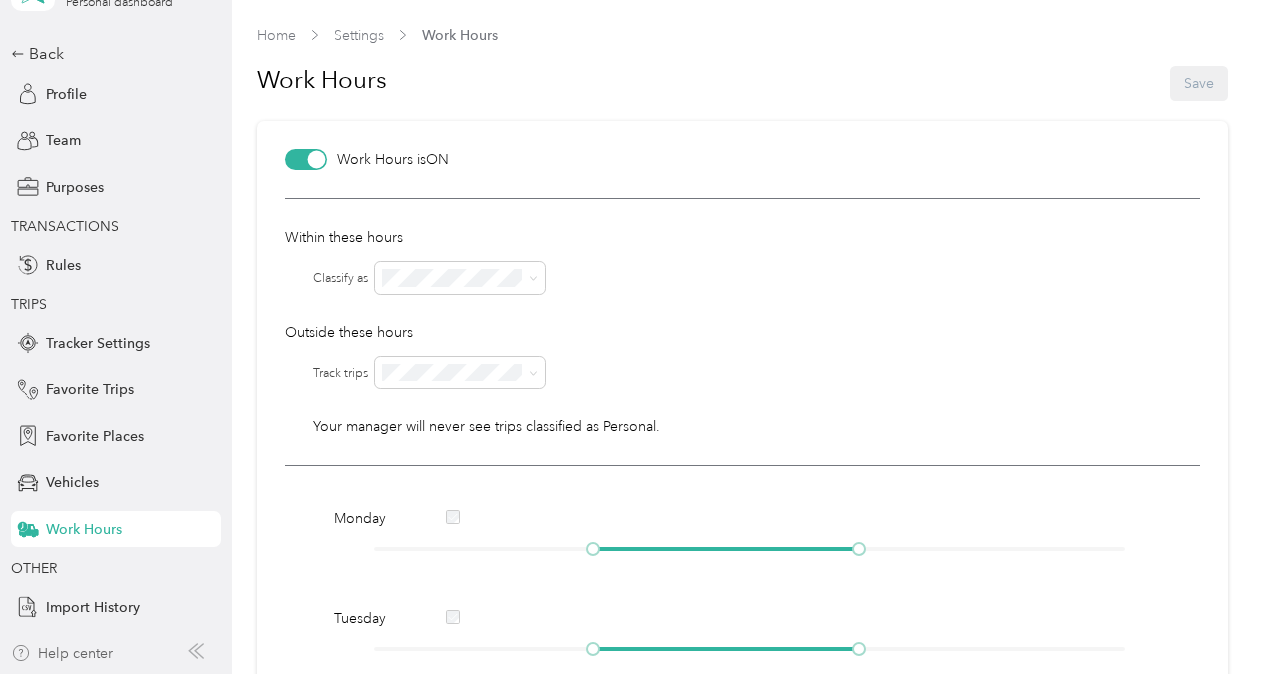 click on "Help center" at bounding box center [62, 653] 